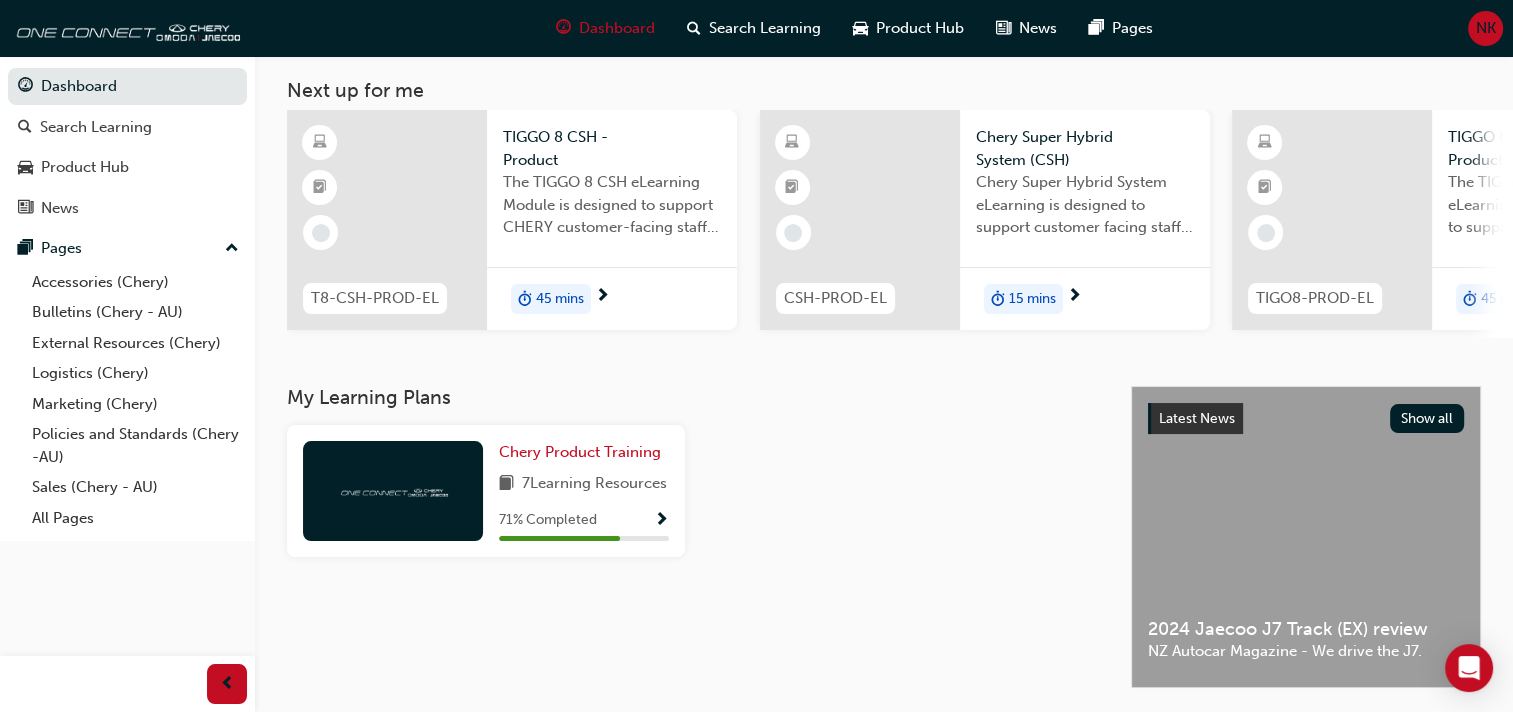 scroll, scrollTop: 200, scrollLeft: 0, axis: vertical 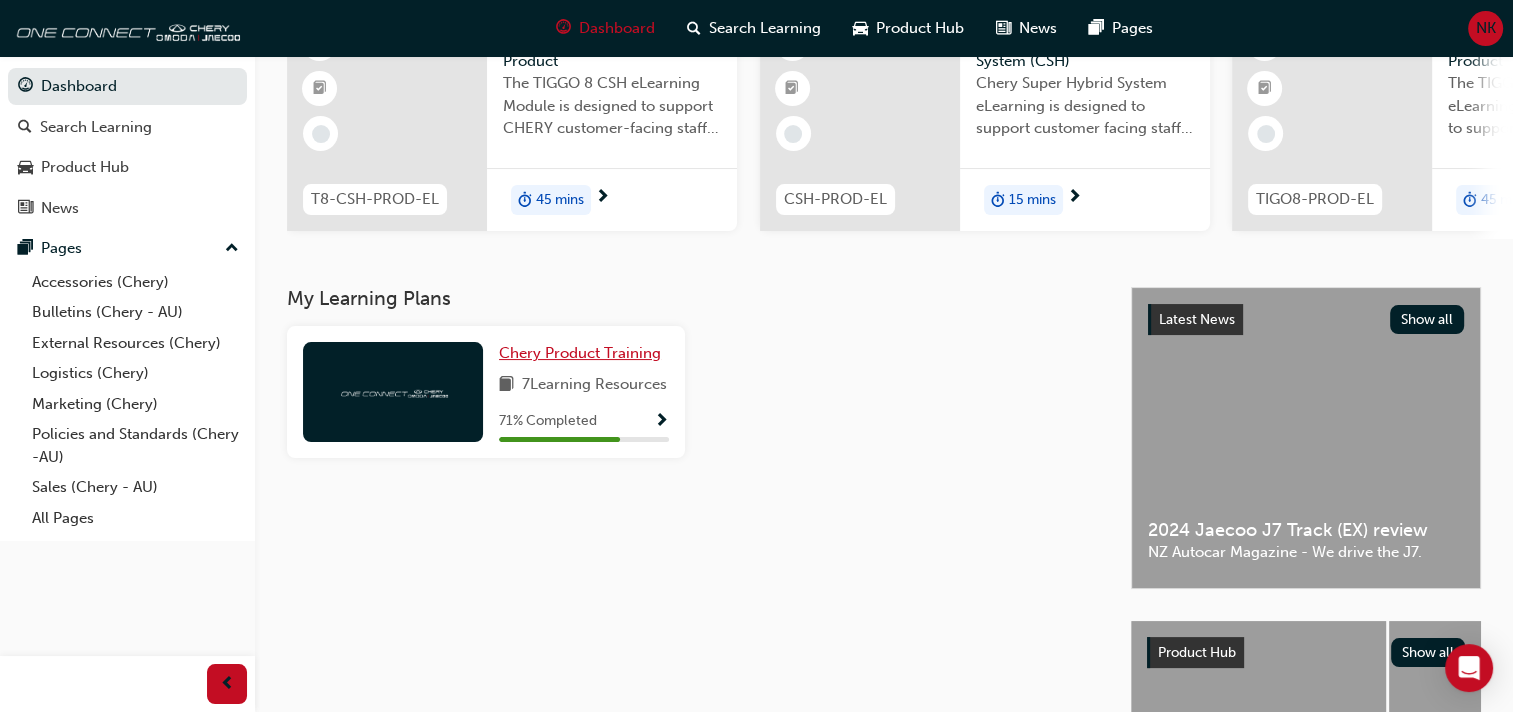 click on "Chery Product Training" at bounding box center [580, 353] 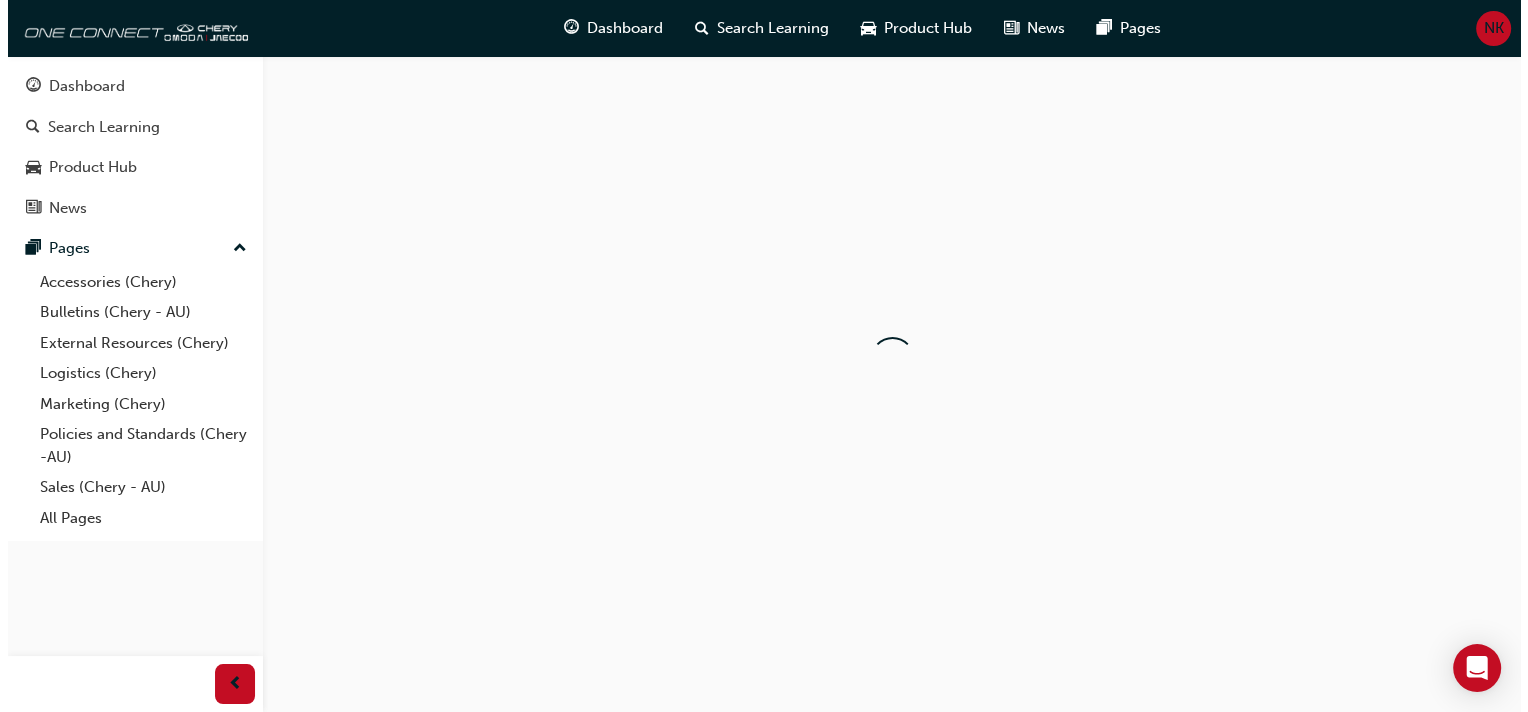 scroll, scrollTop: 0, scrollLeft: 0, axis: both 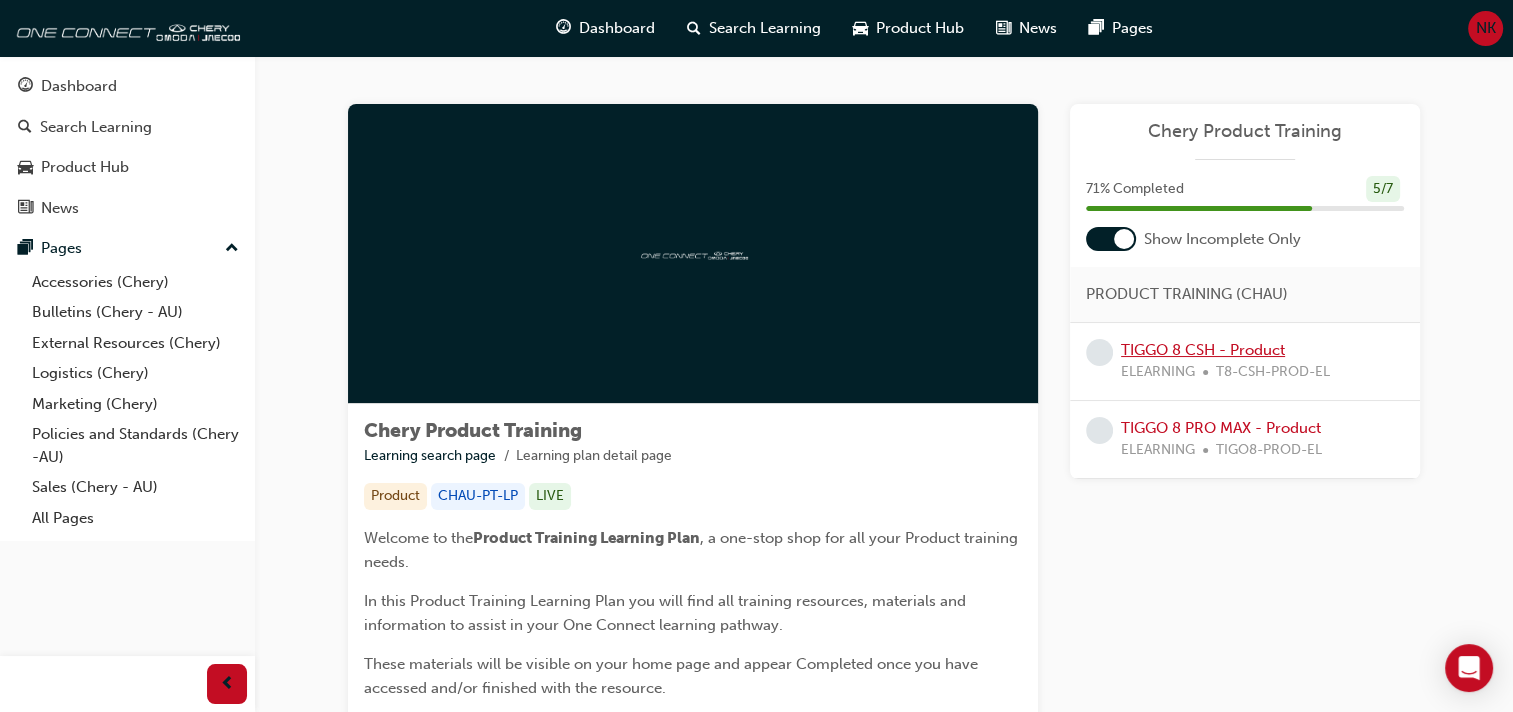click on "TIGGO 8 CSH - Product" at bounding box center (1203, 350) 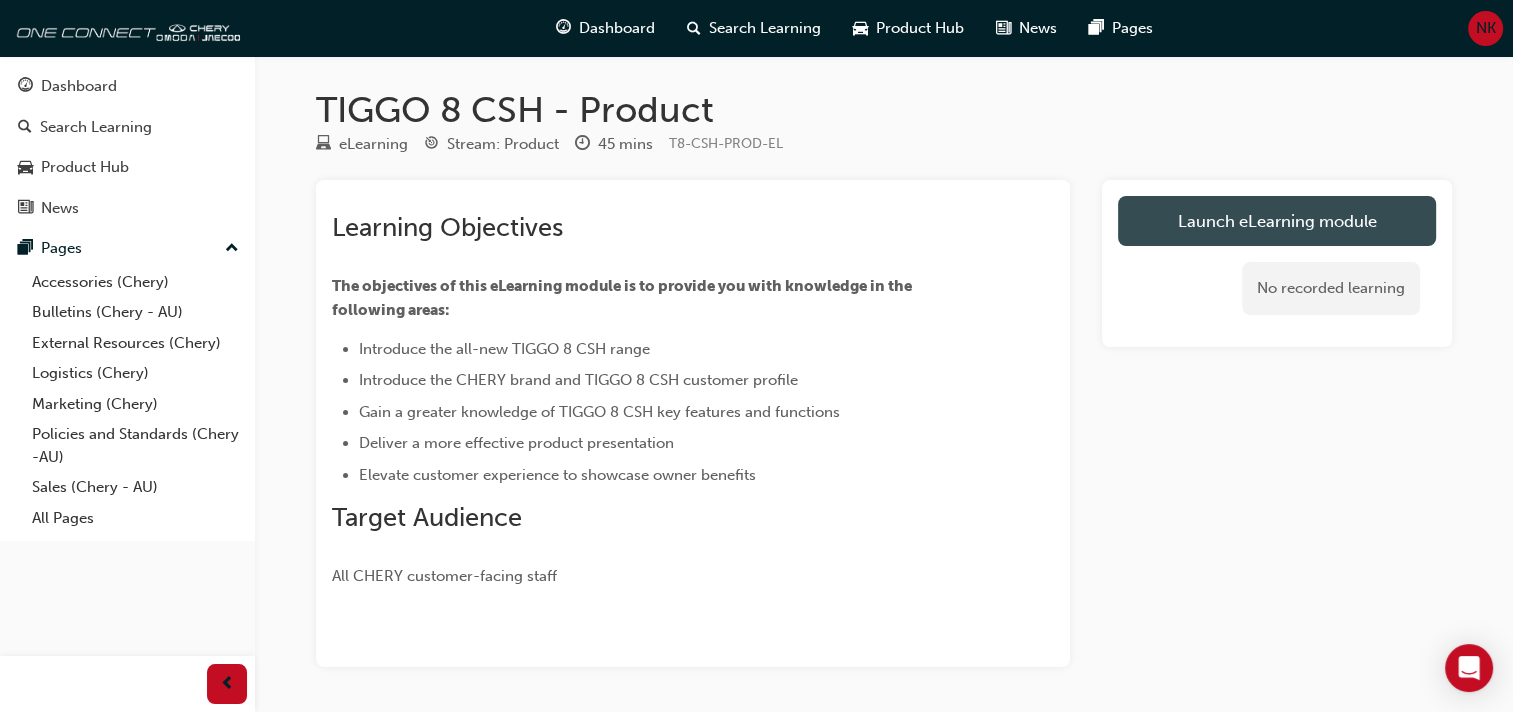 click on "Launch eLearning module" at bounding box center (1277, 221) 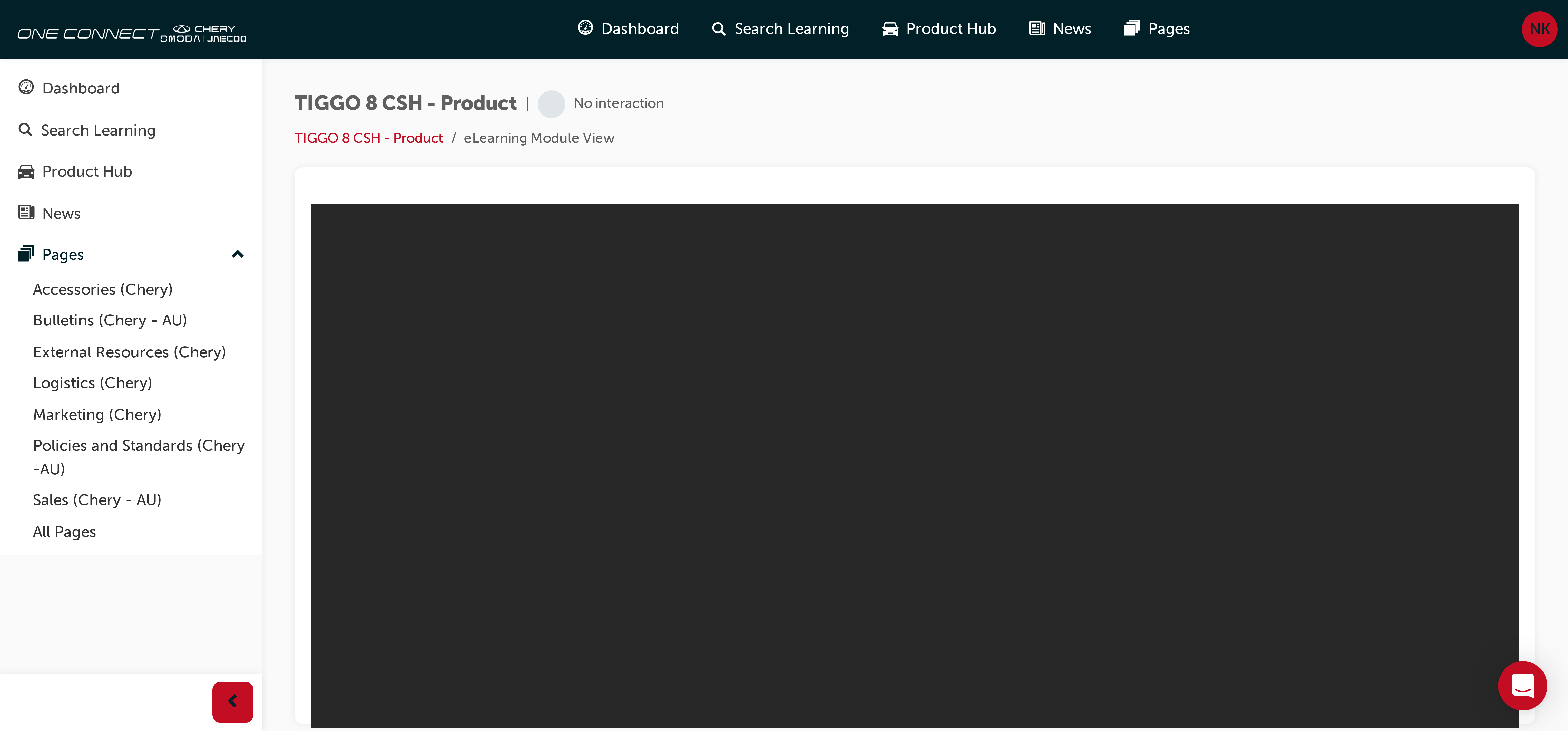 scroll, scrollTop: 0, scrollLeft: 0, axis: both 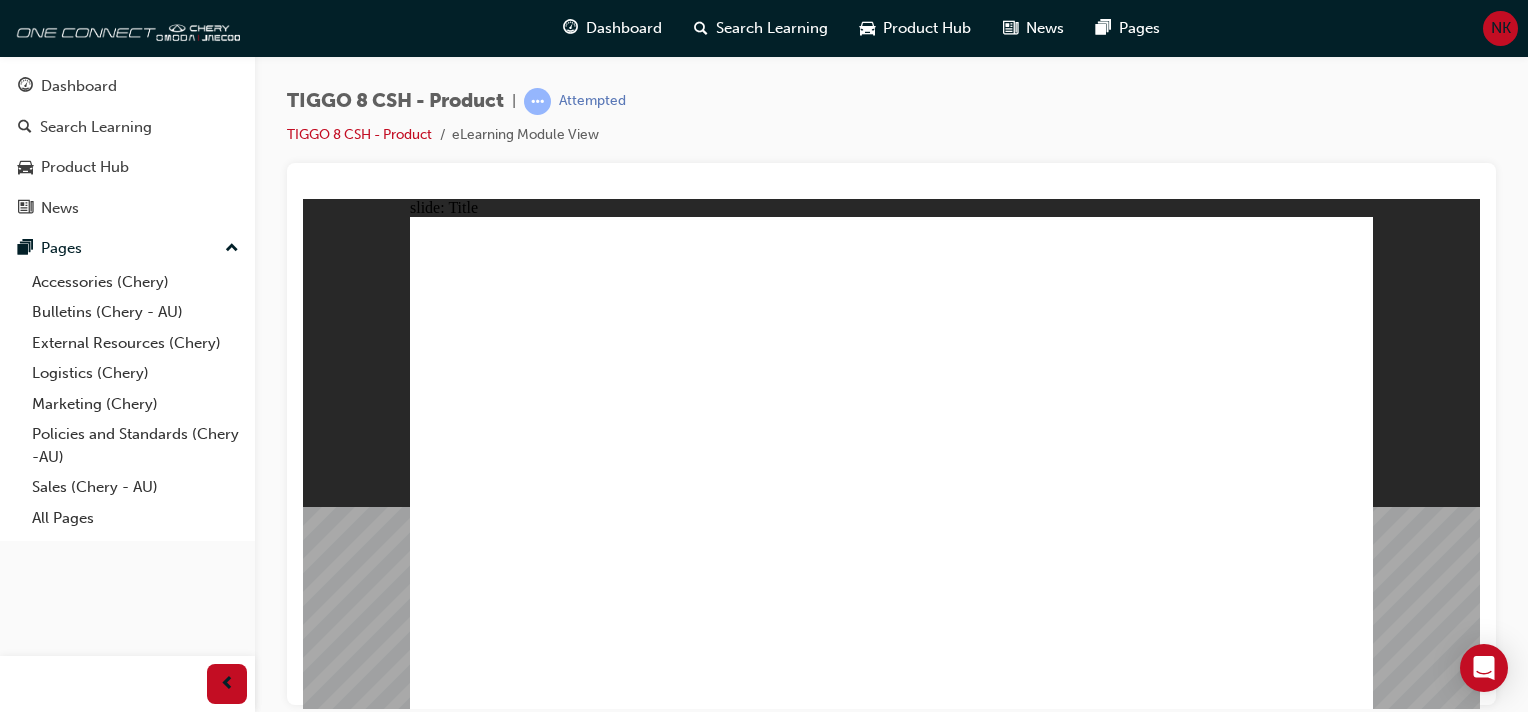 click 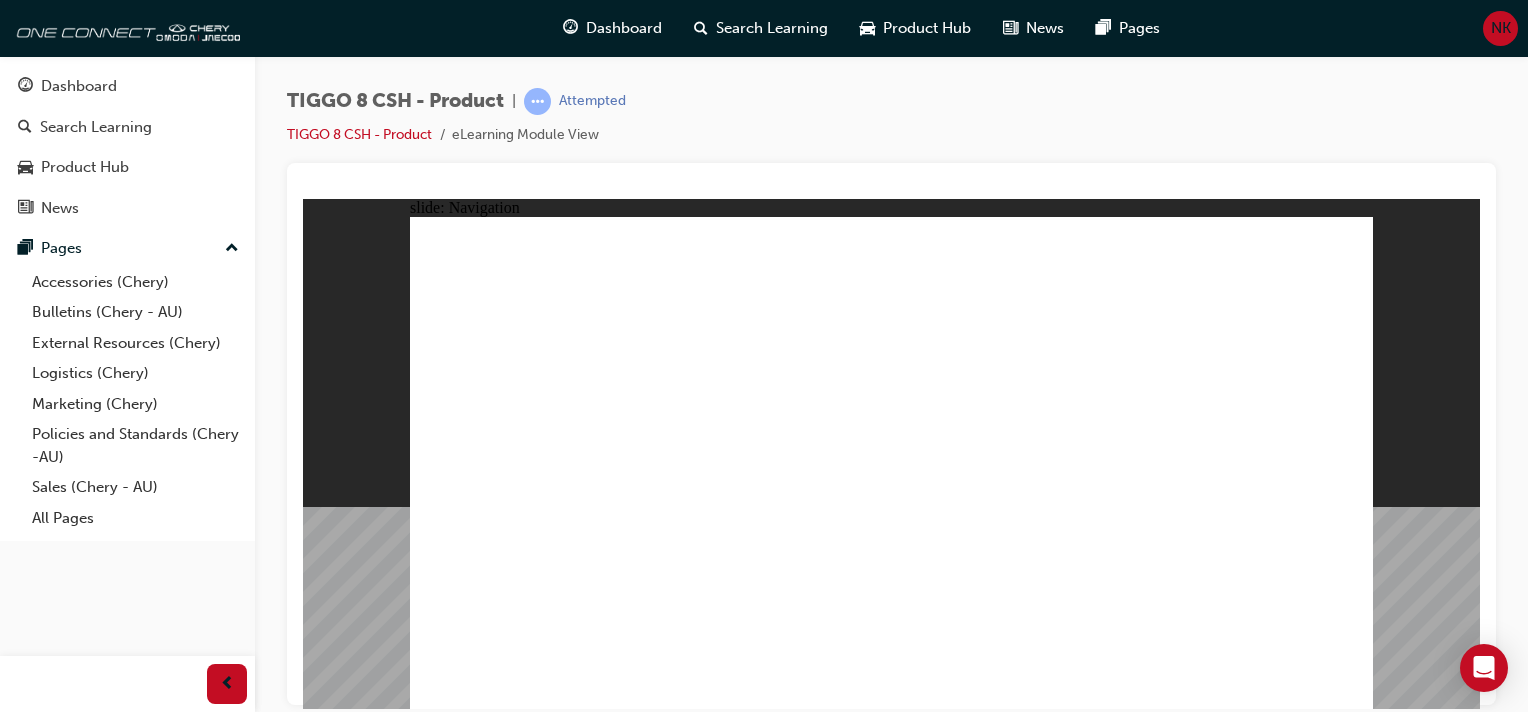 click 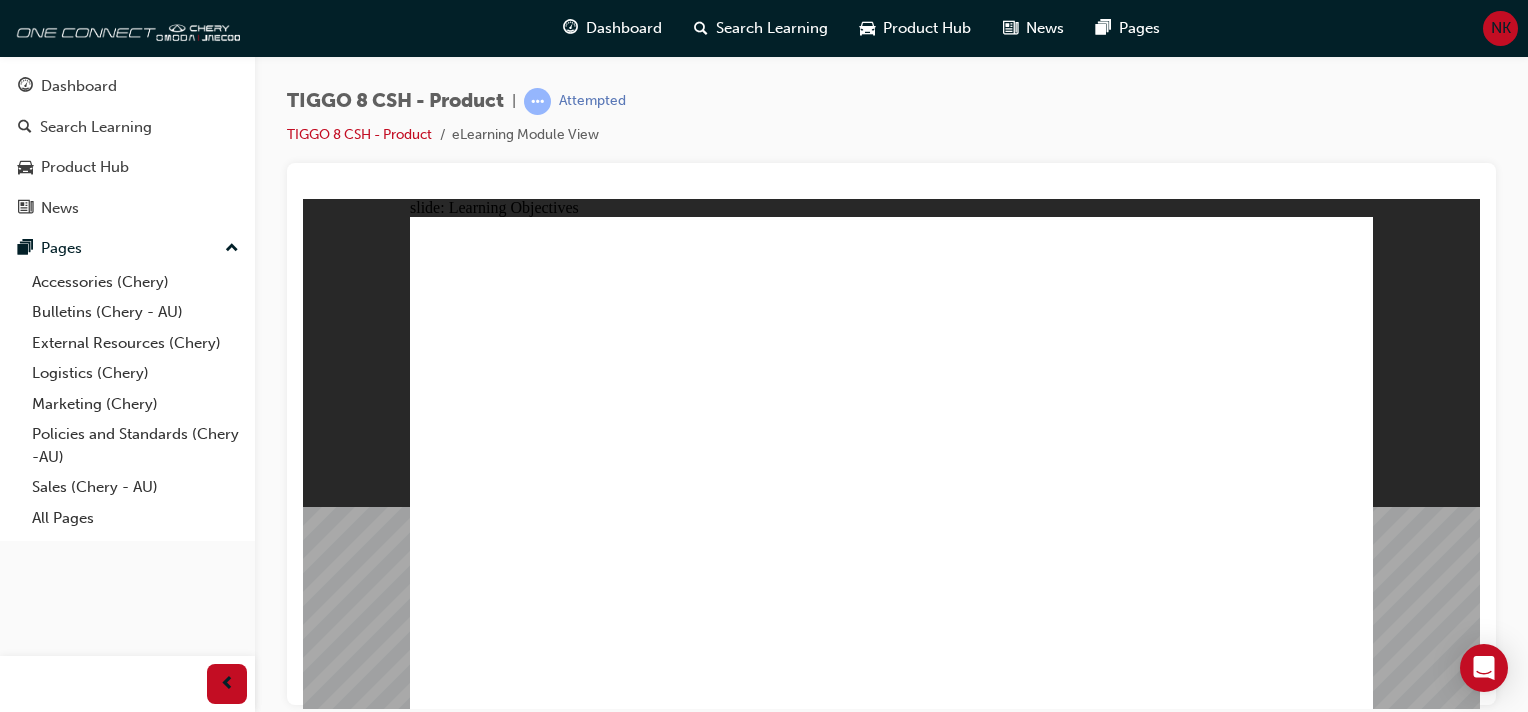 click 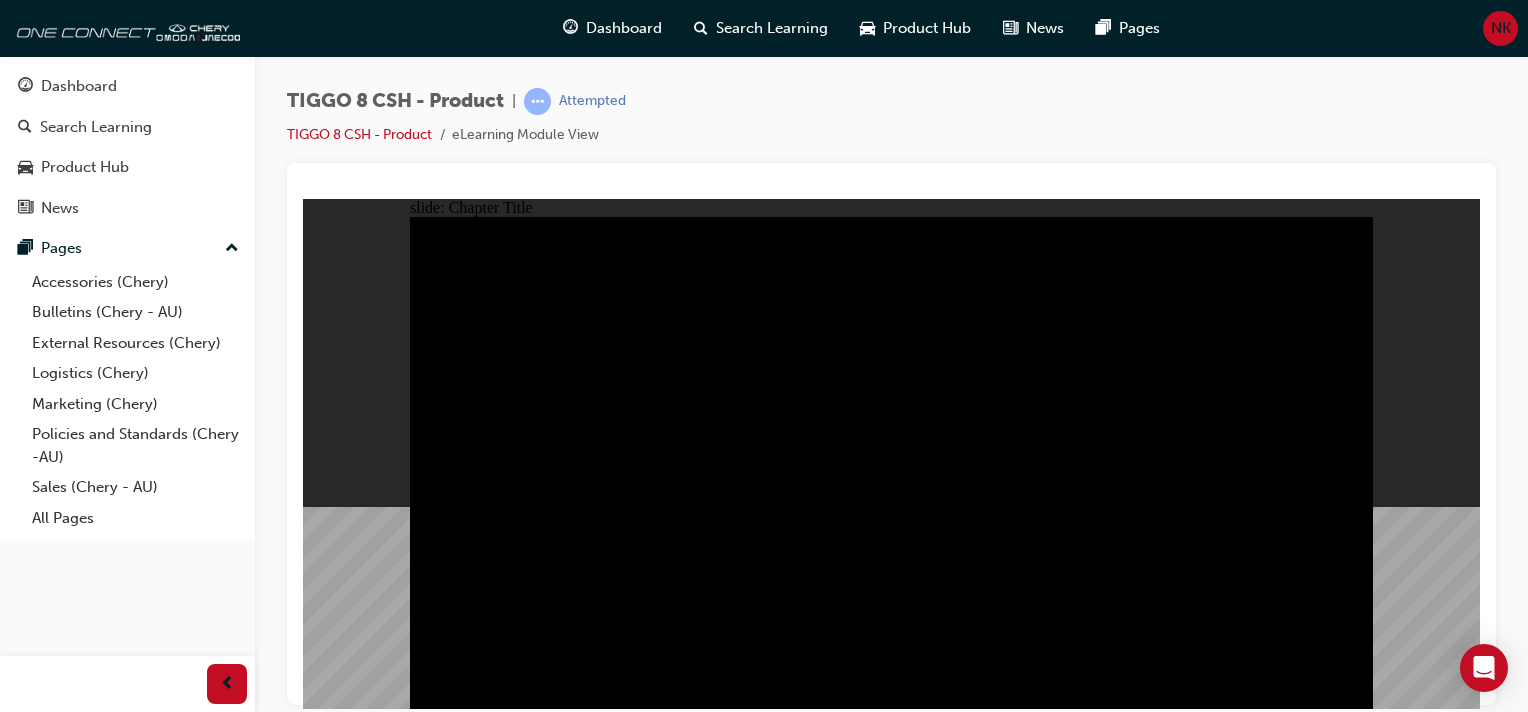 click 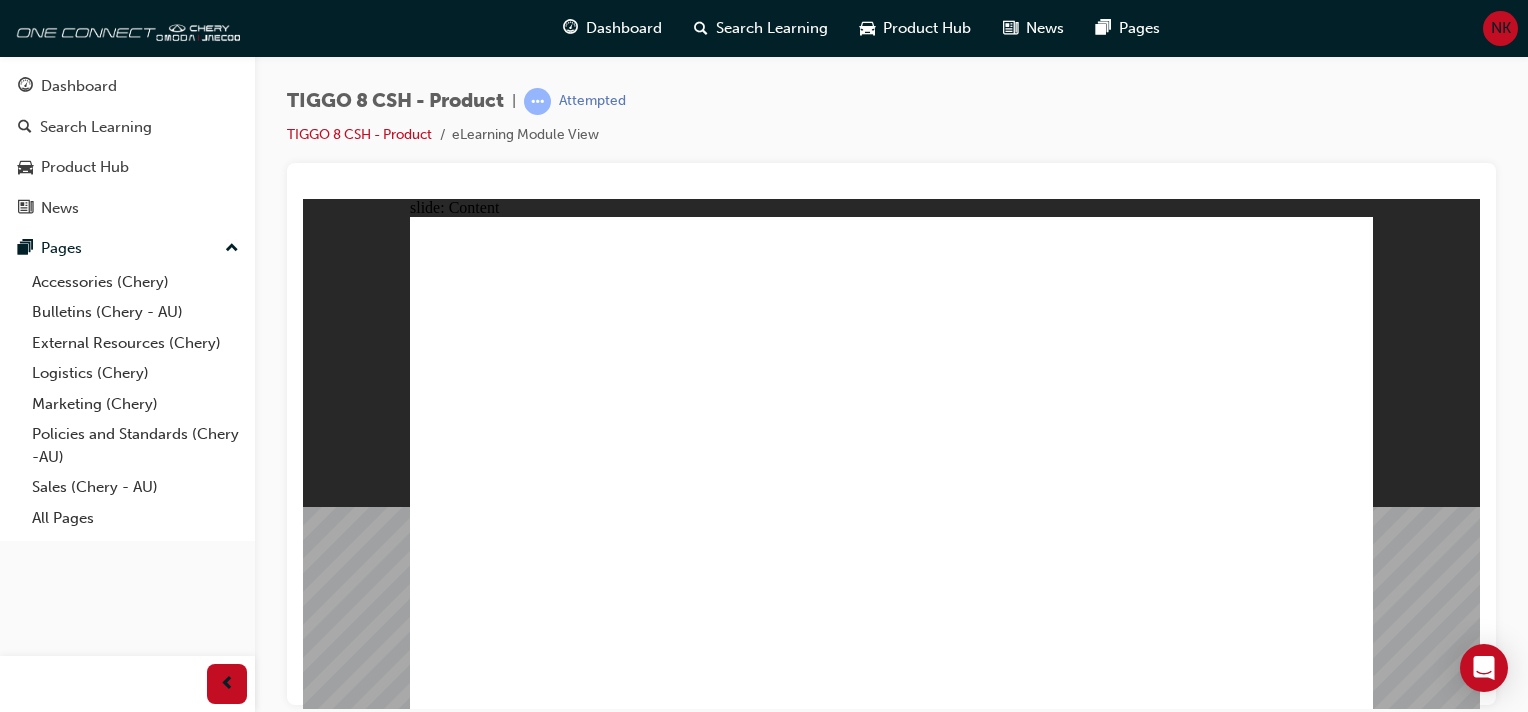 click 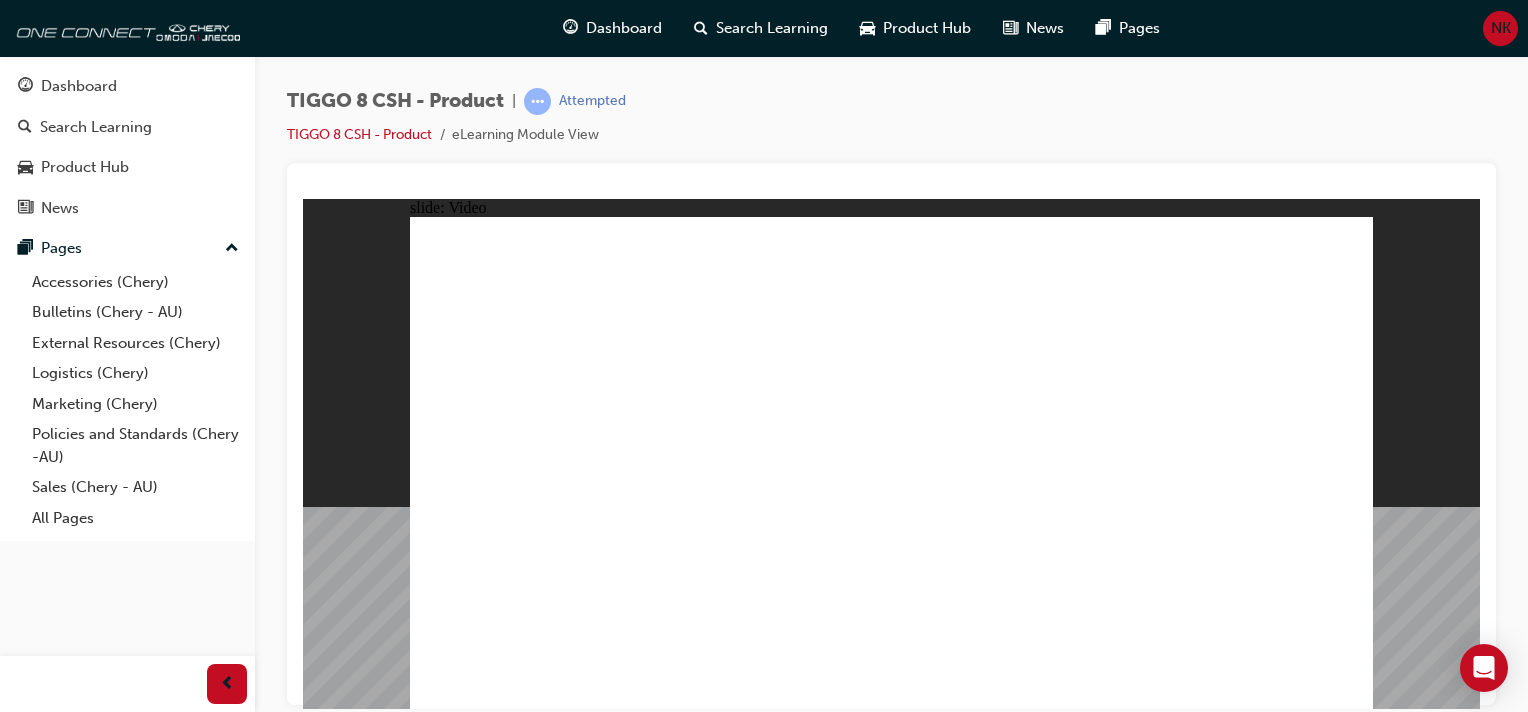 click 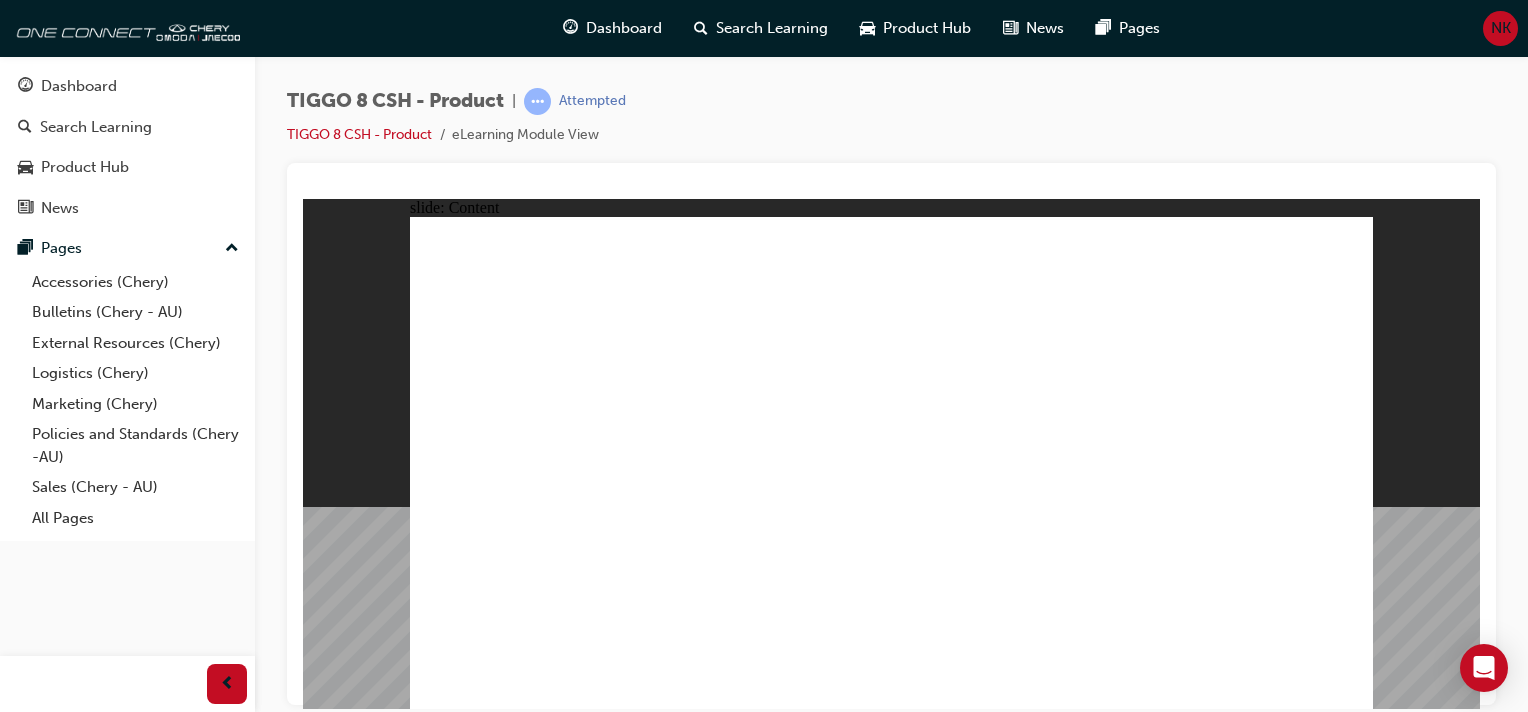 click 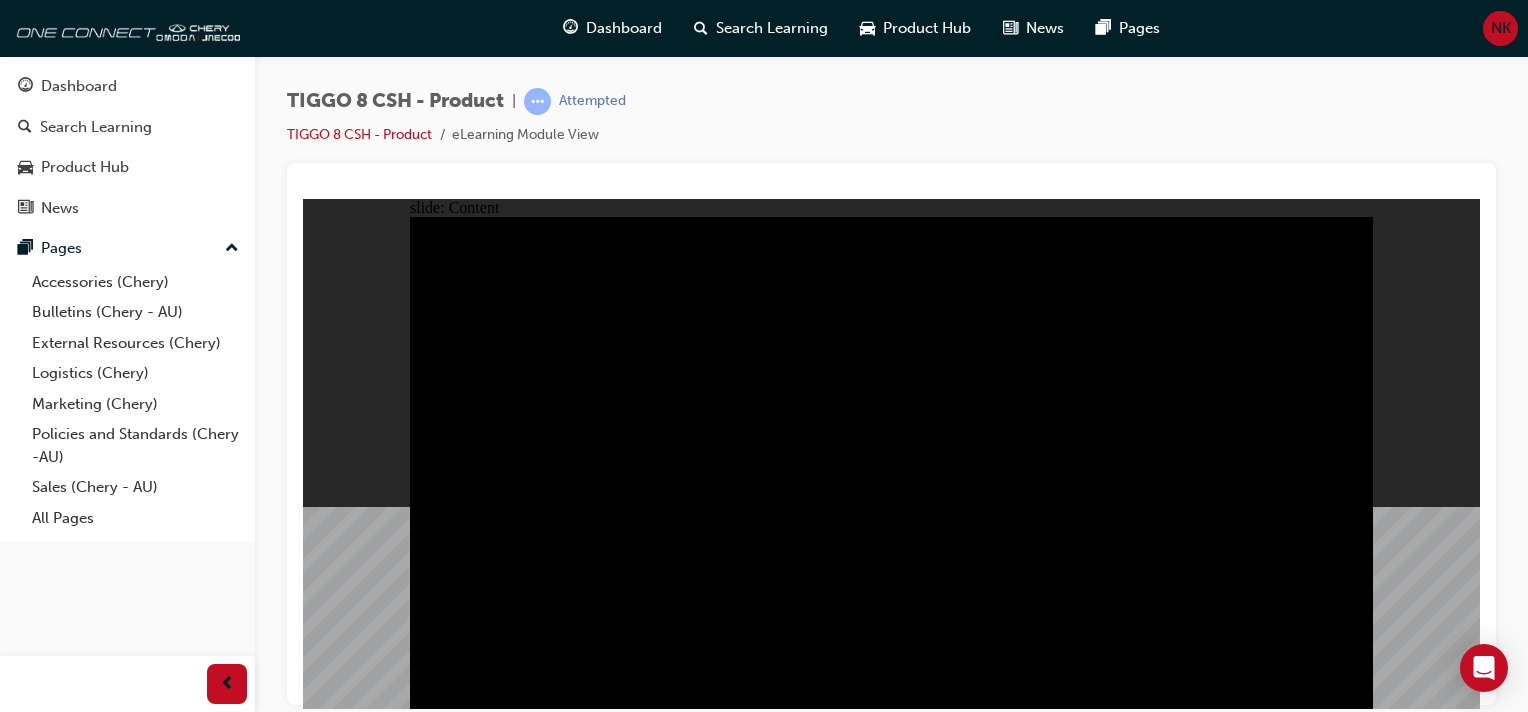 click 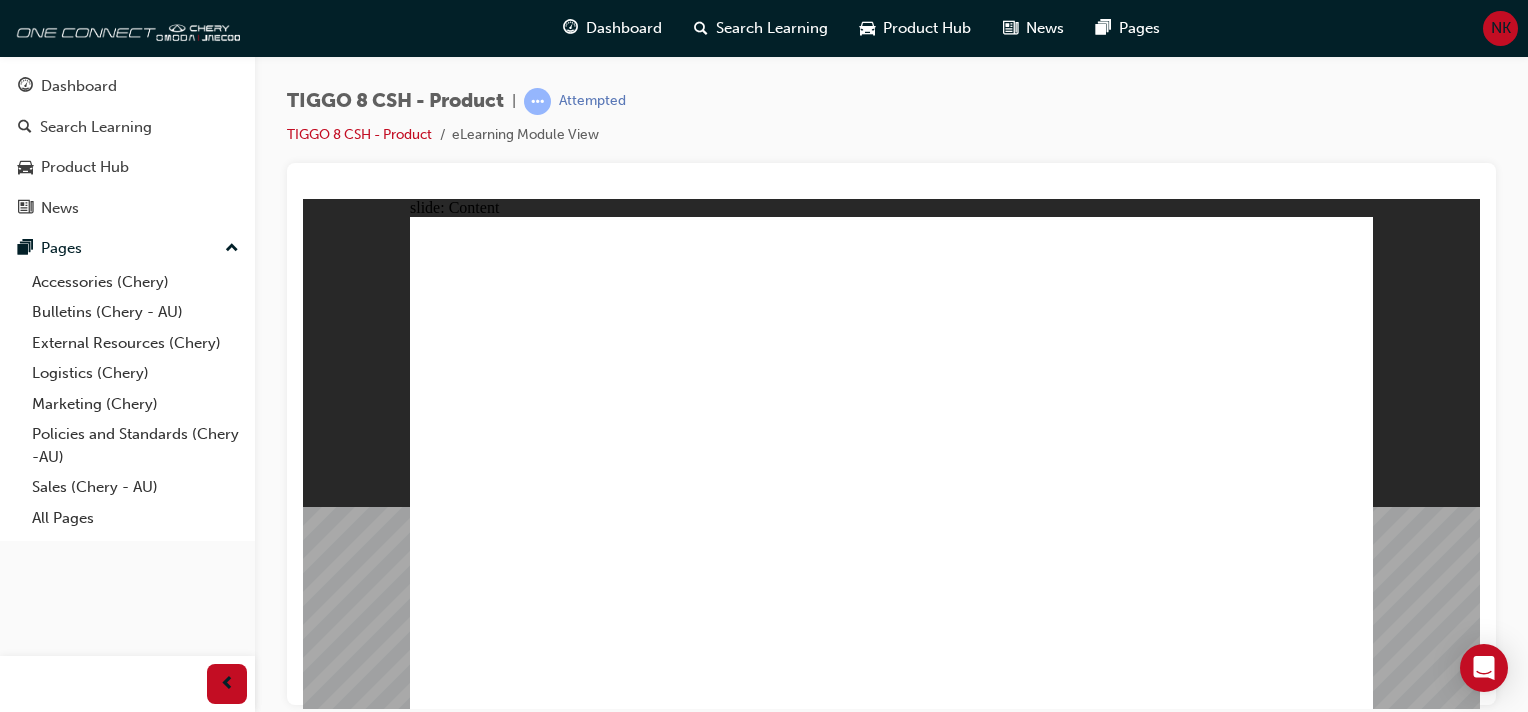click 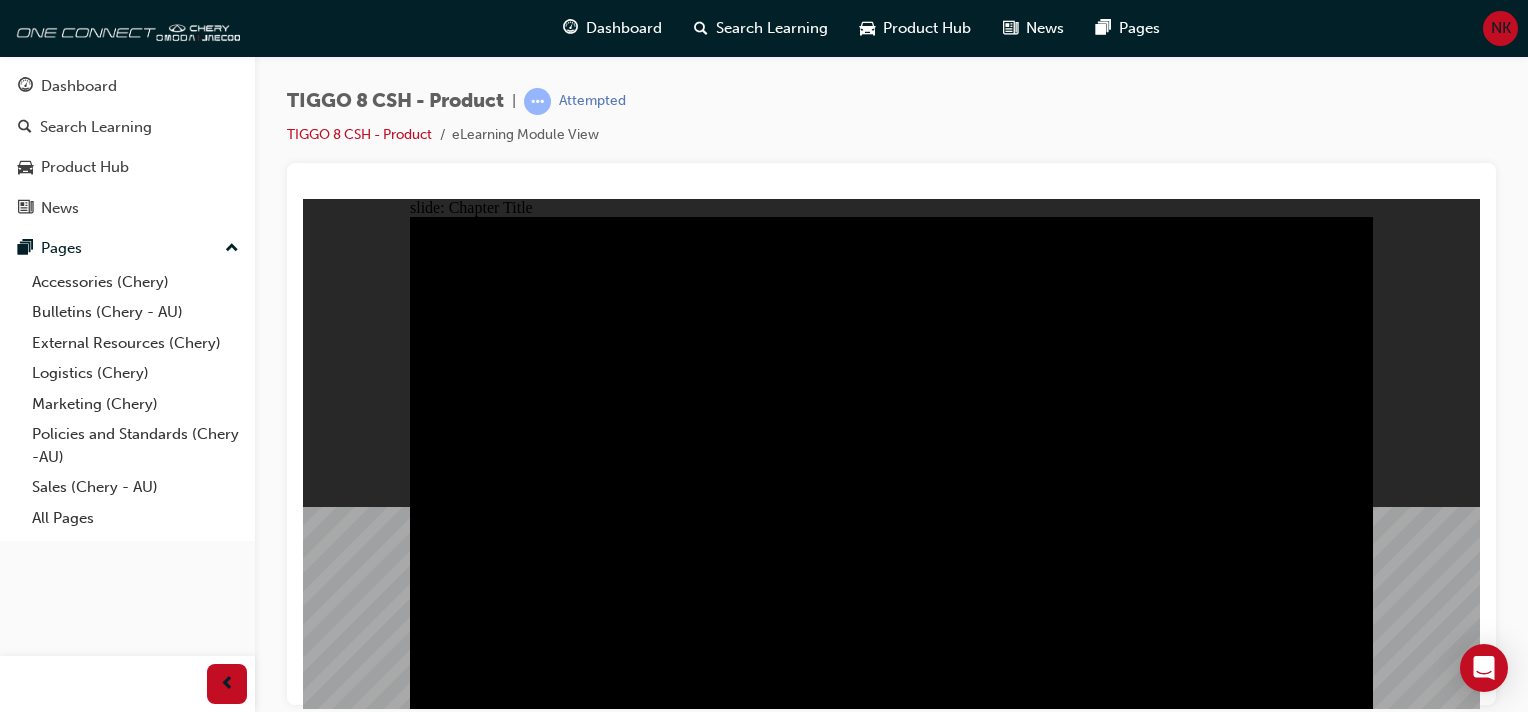 click 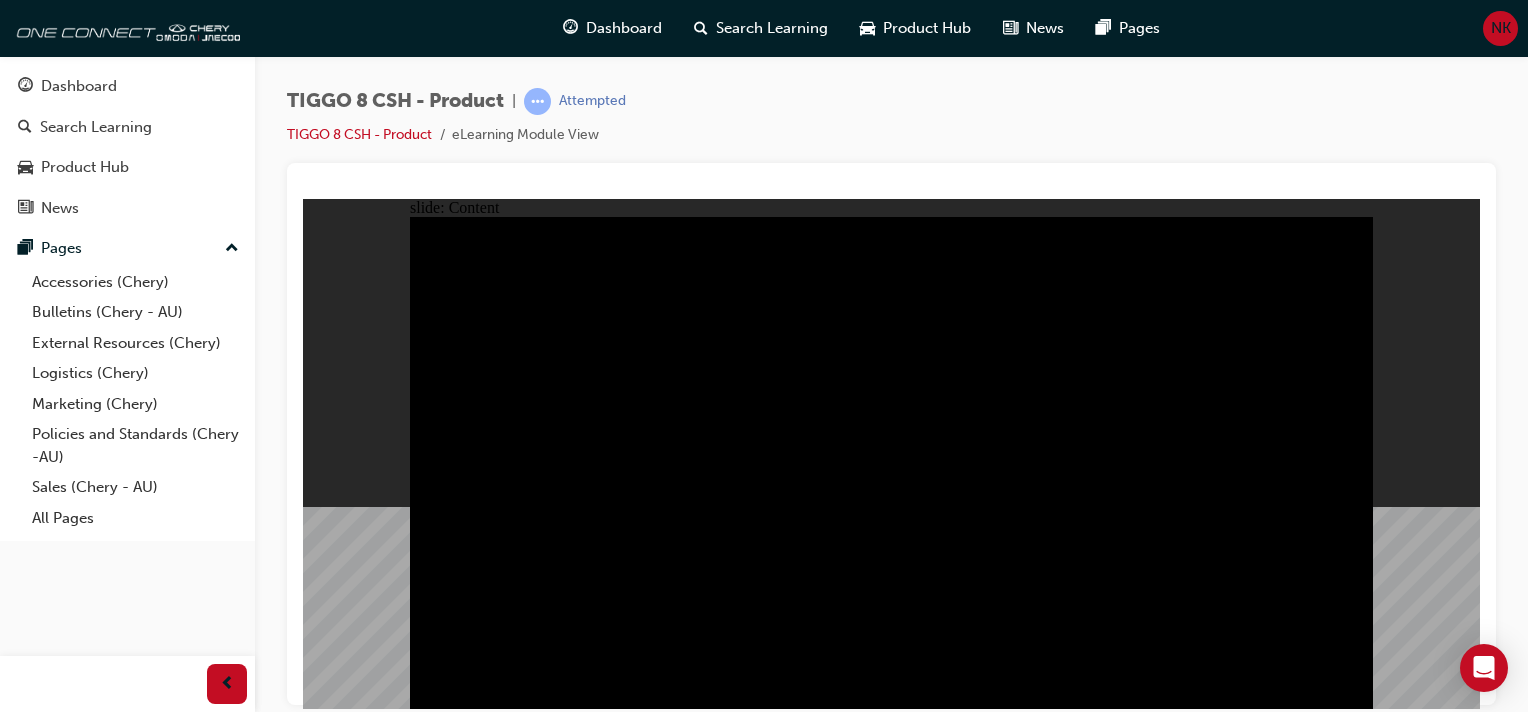 click 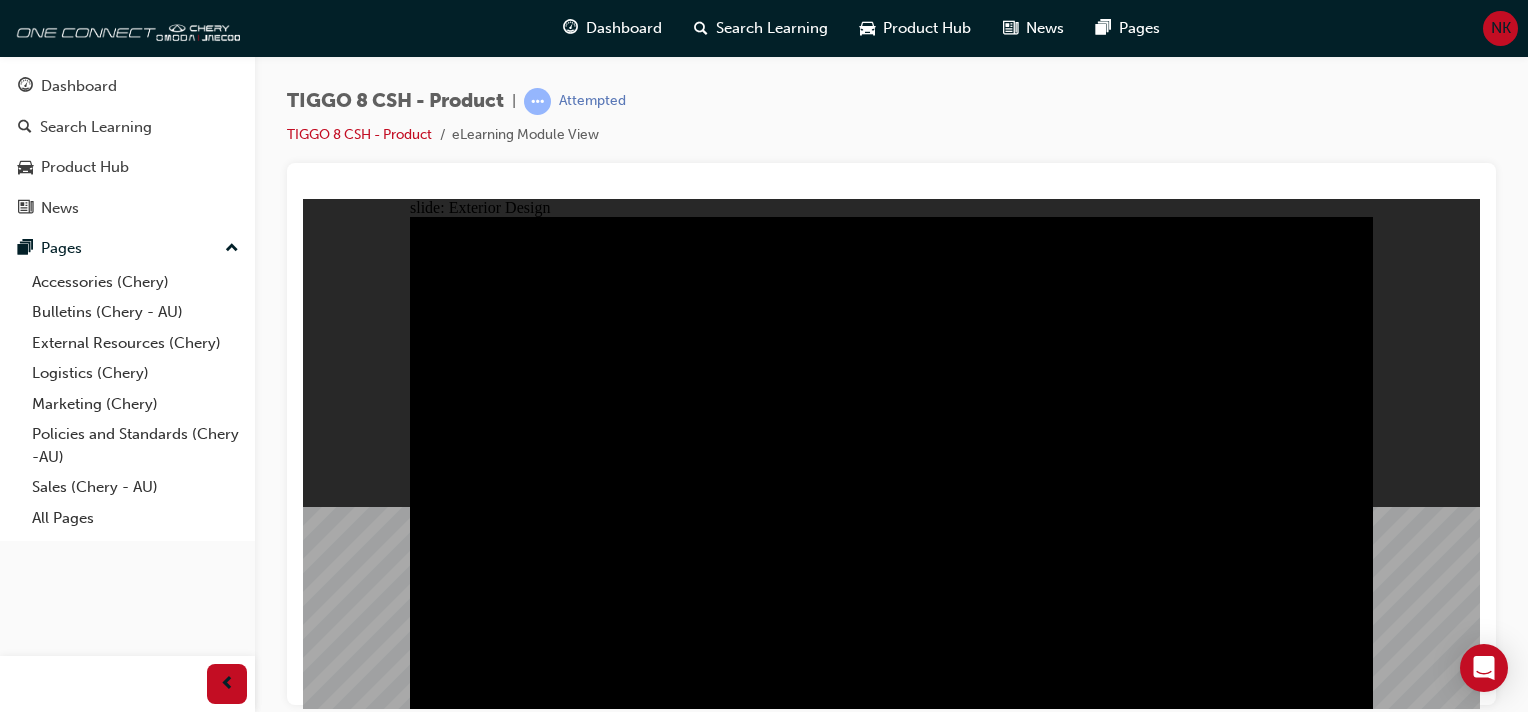 click 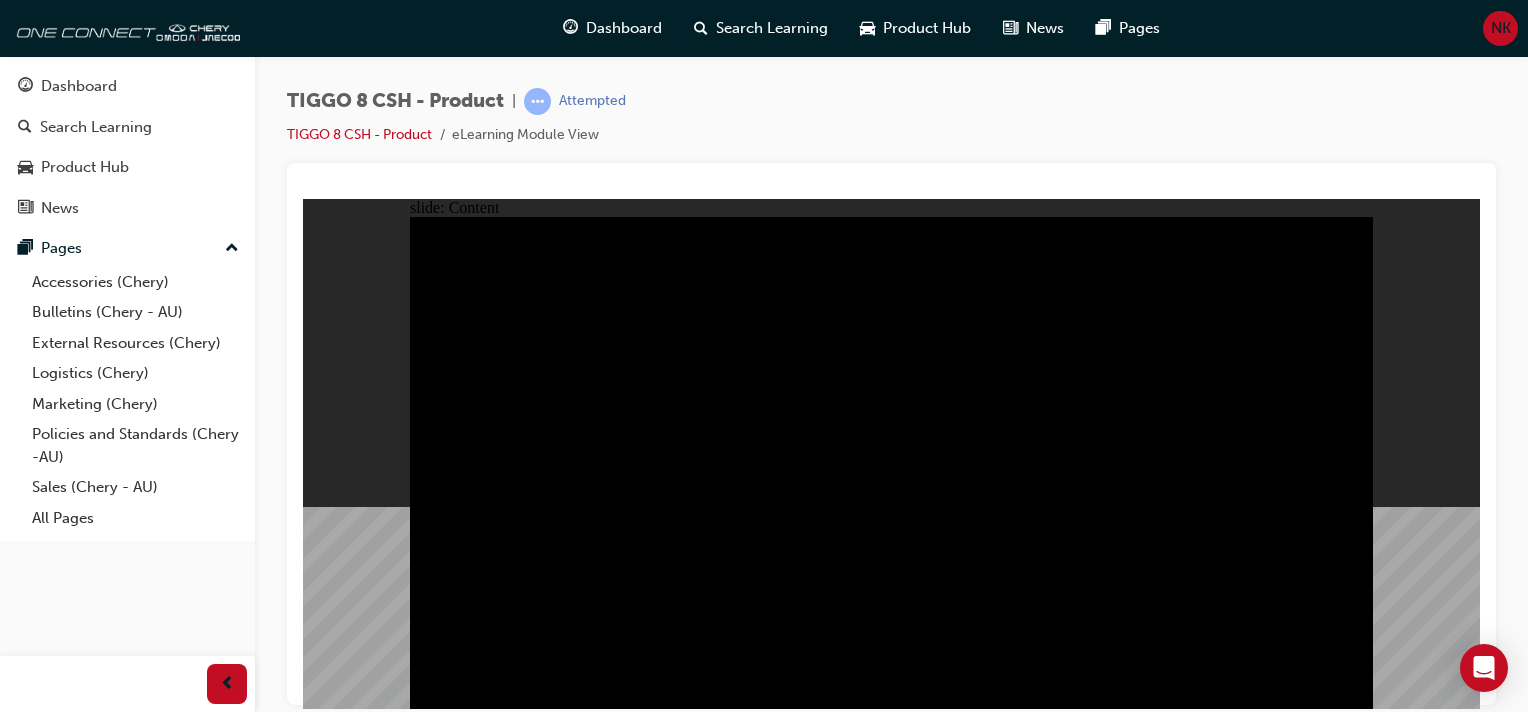 click 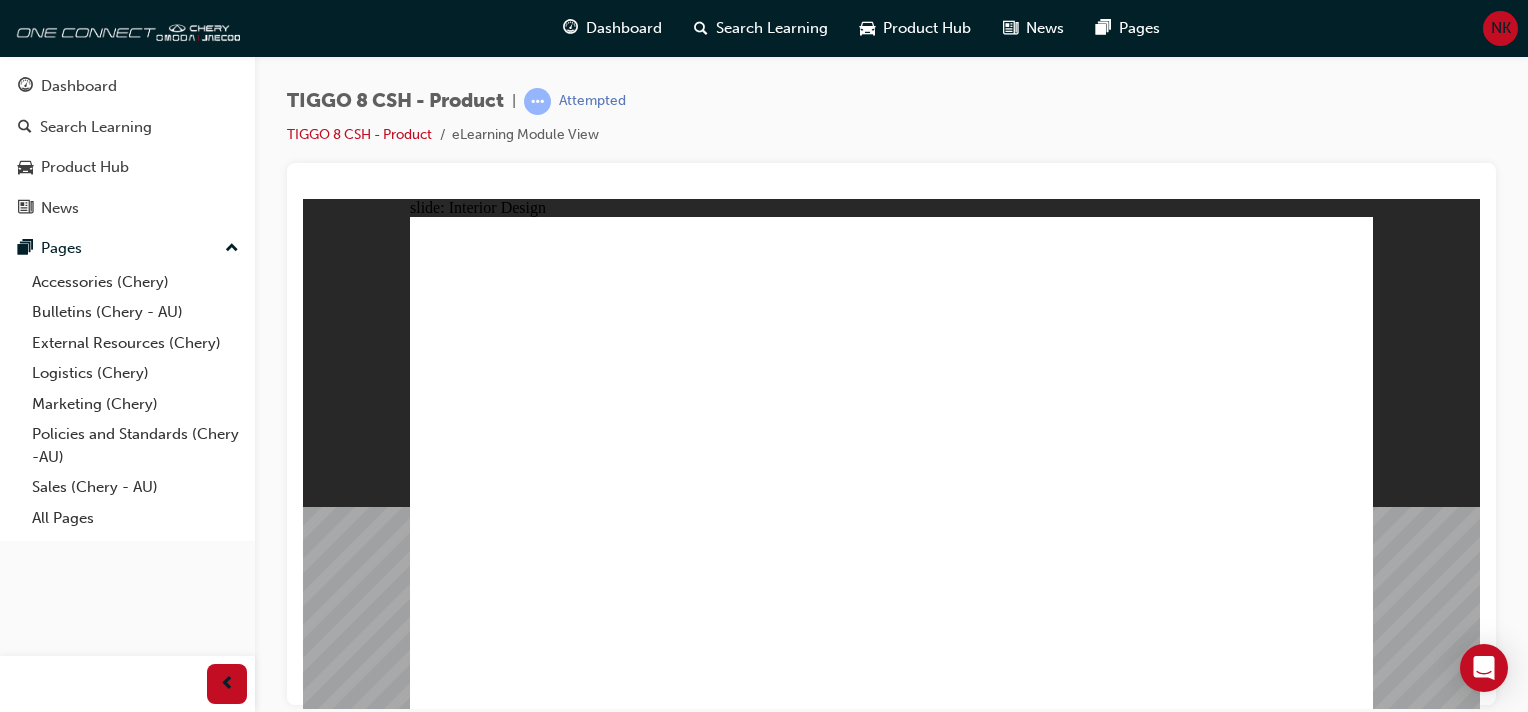 click 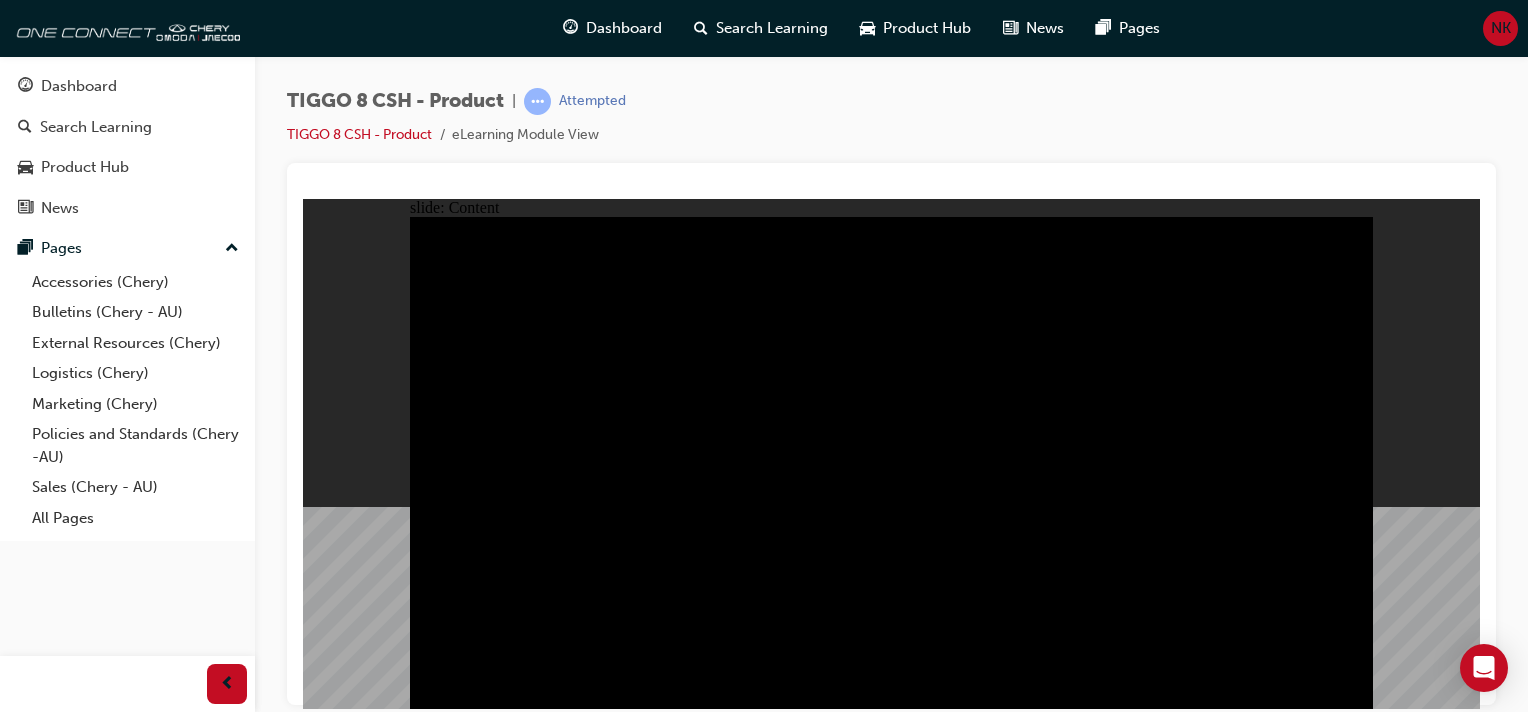 click 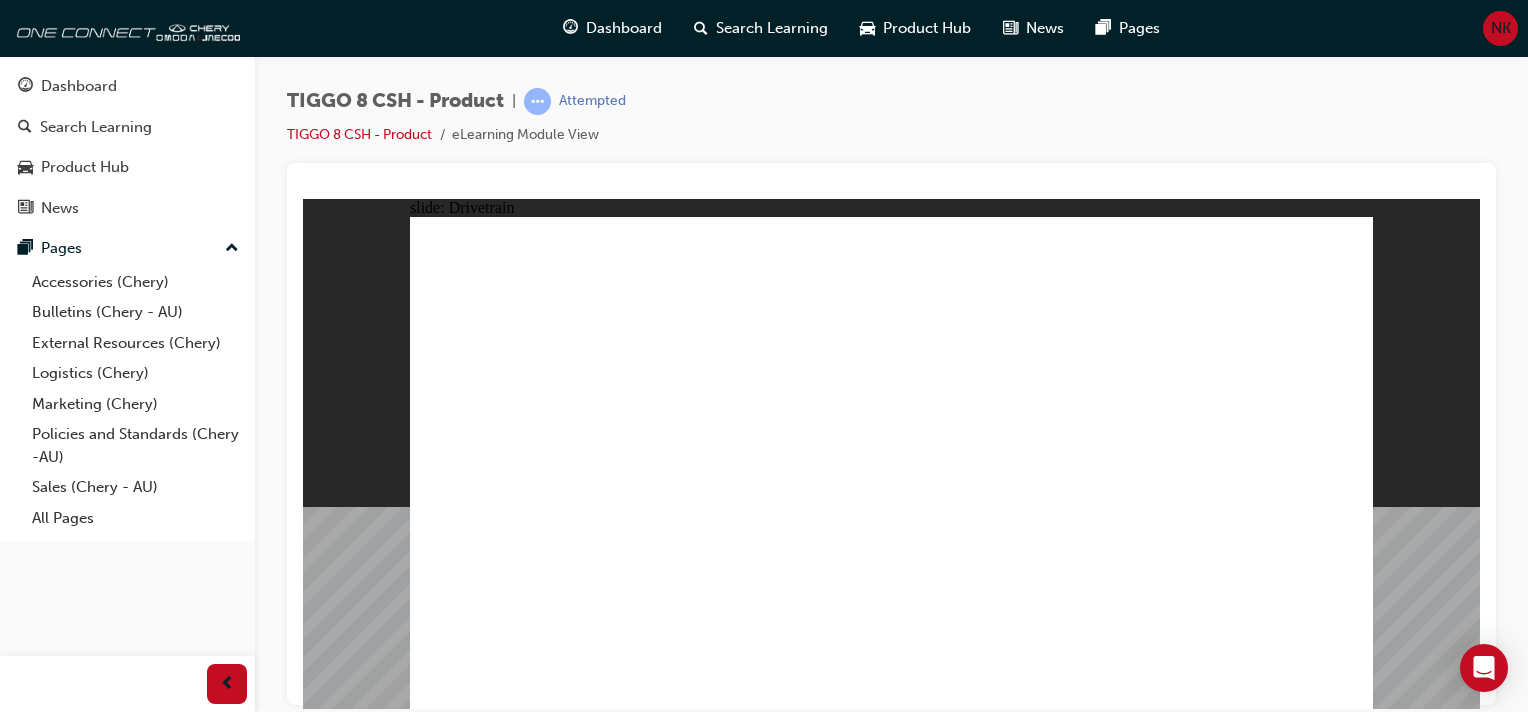 click 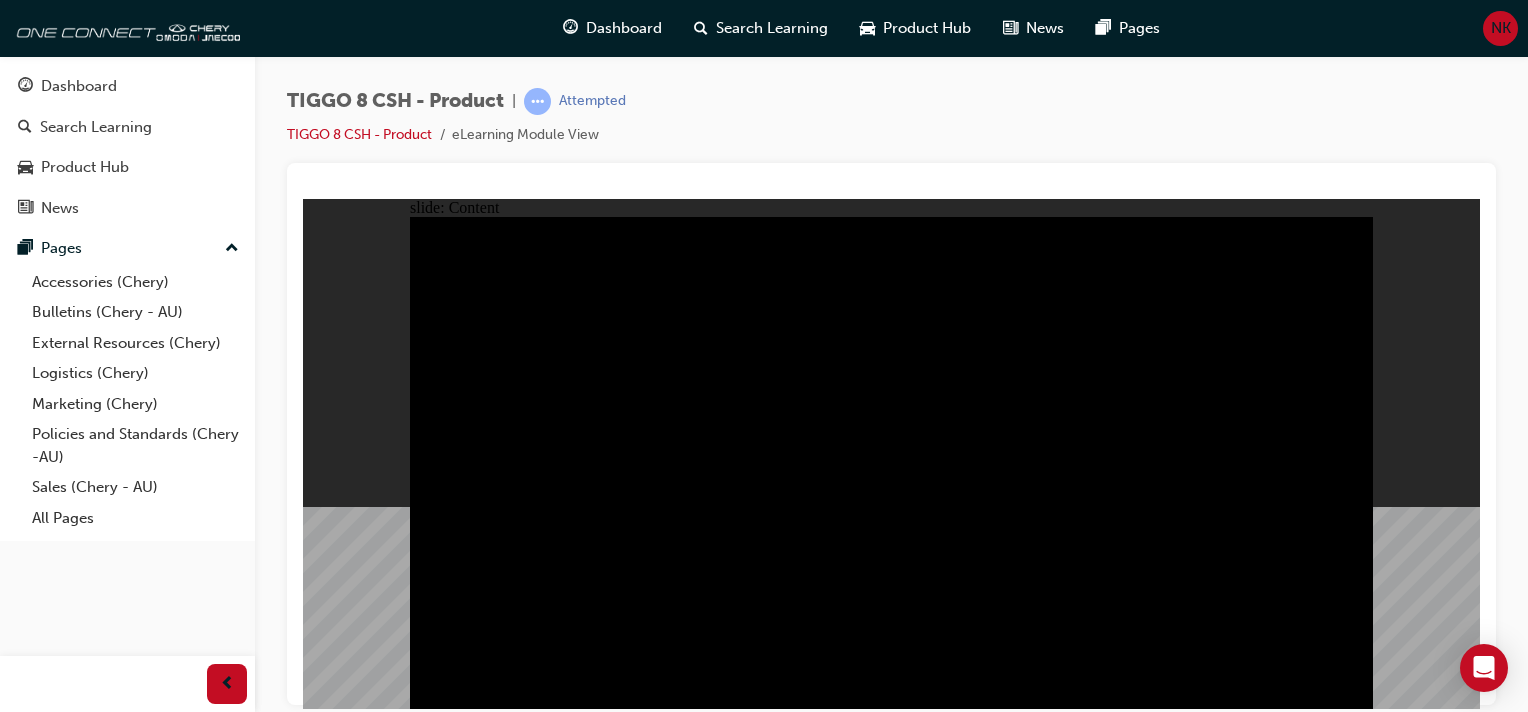 click 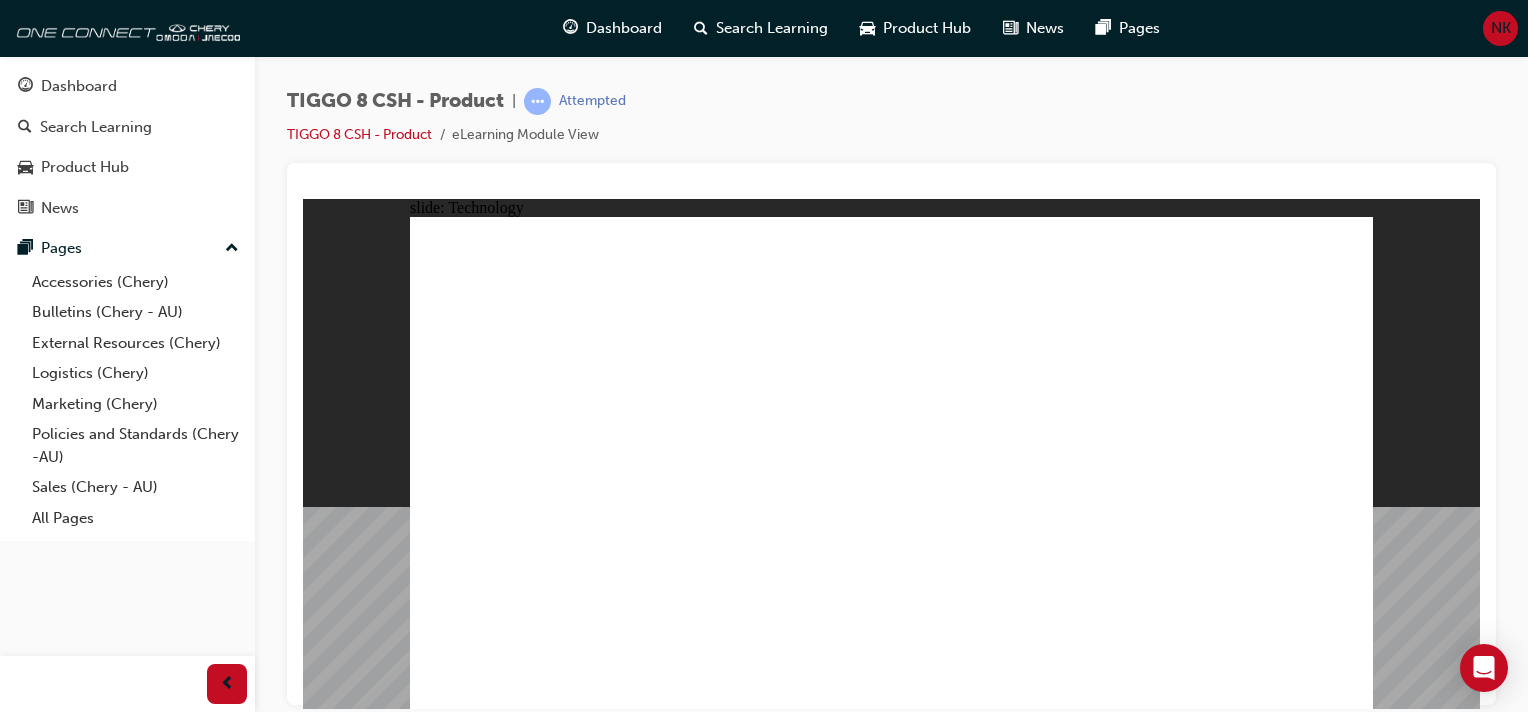 click 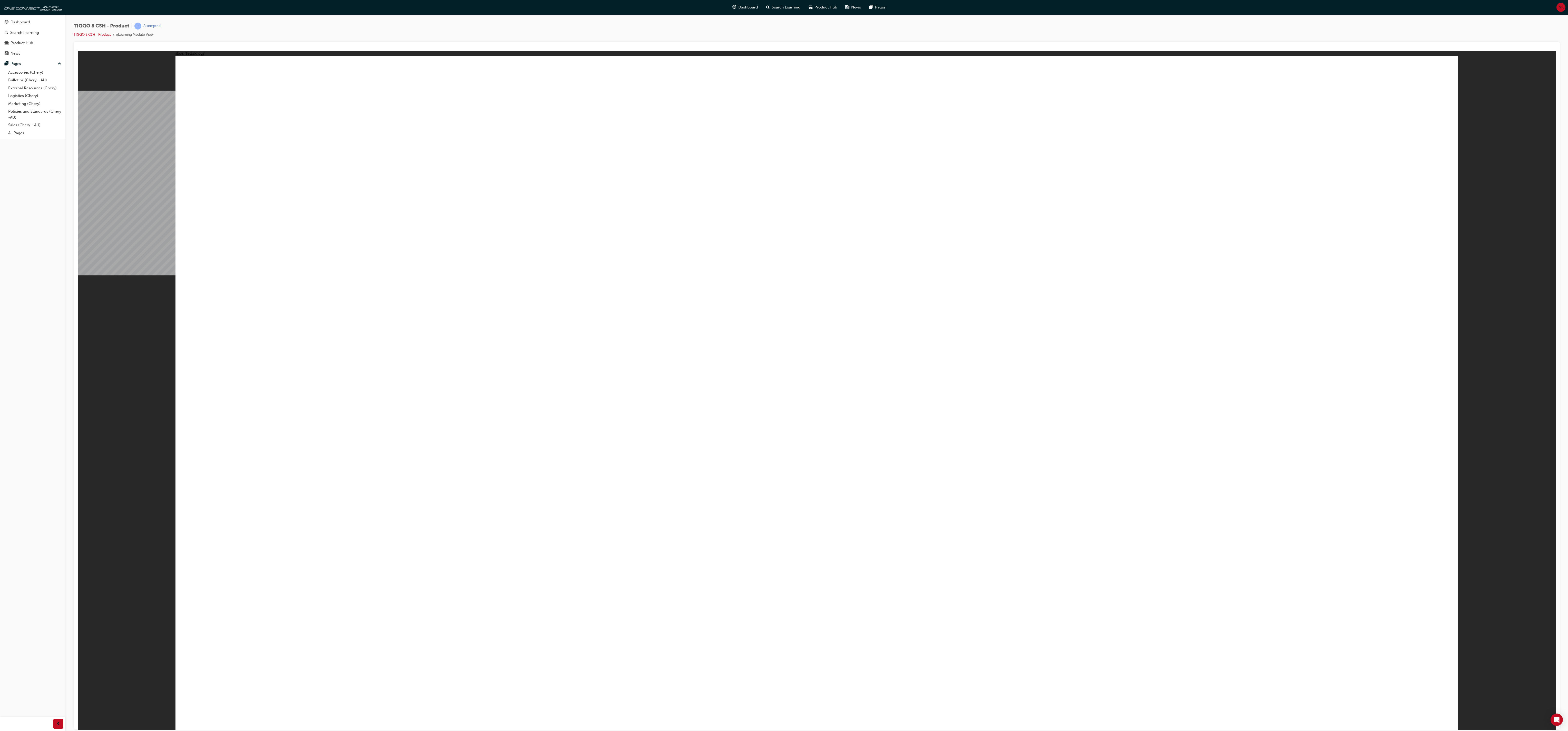 click 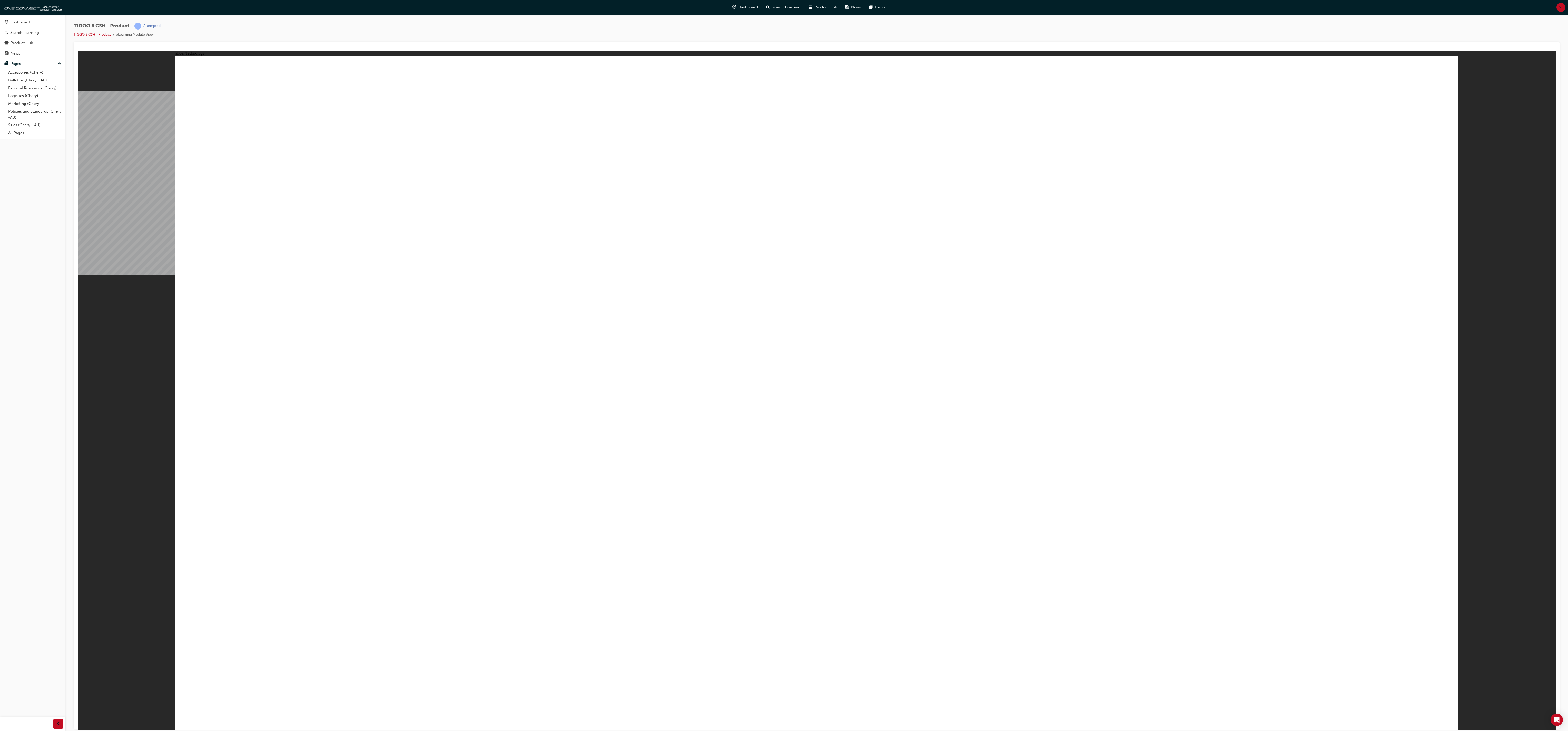 click 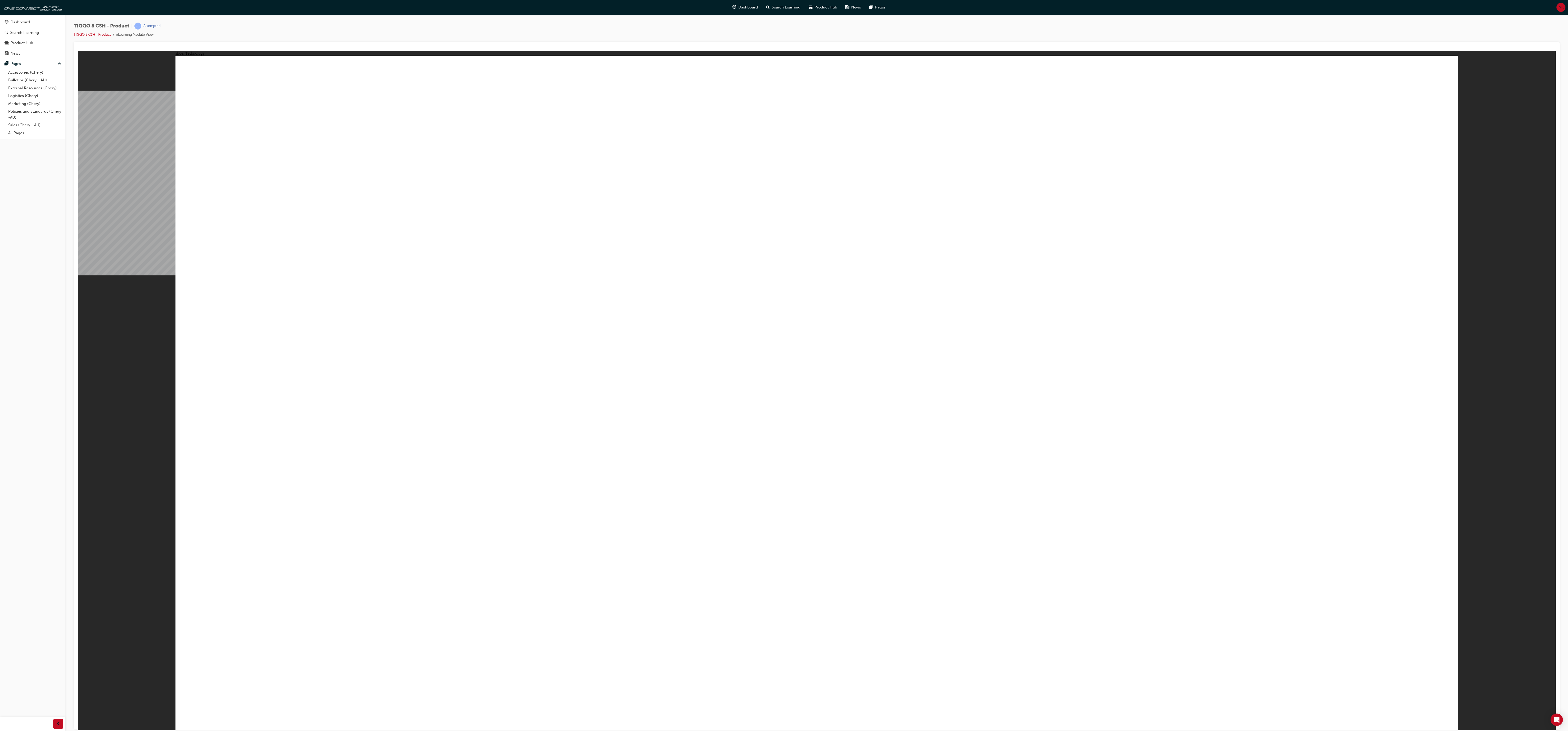 click 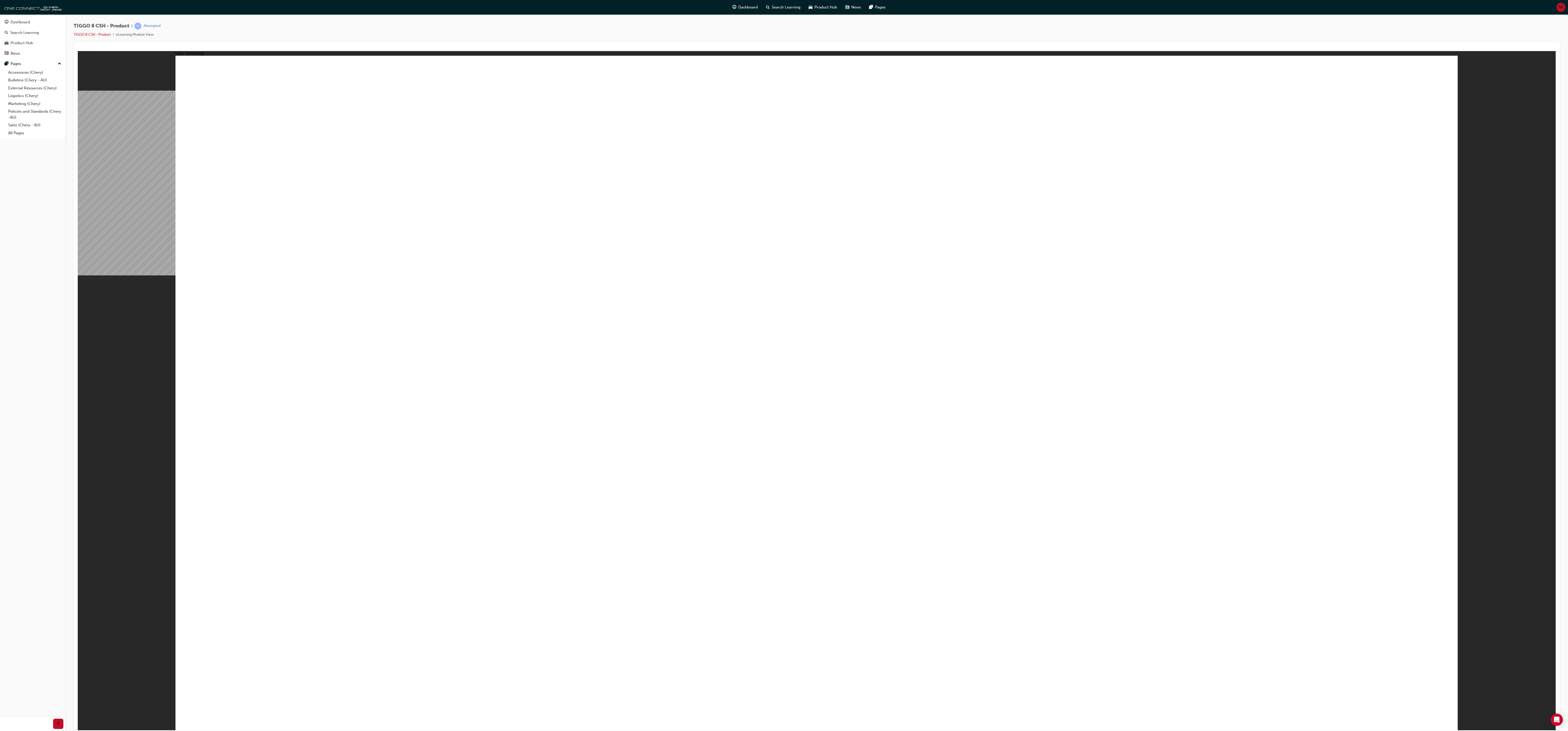 click 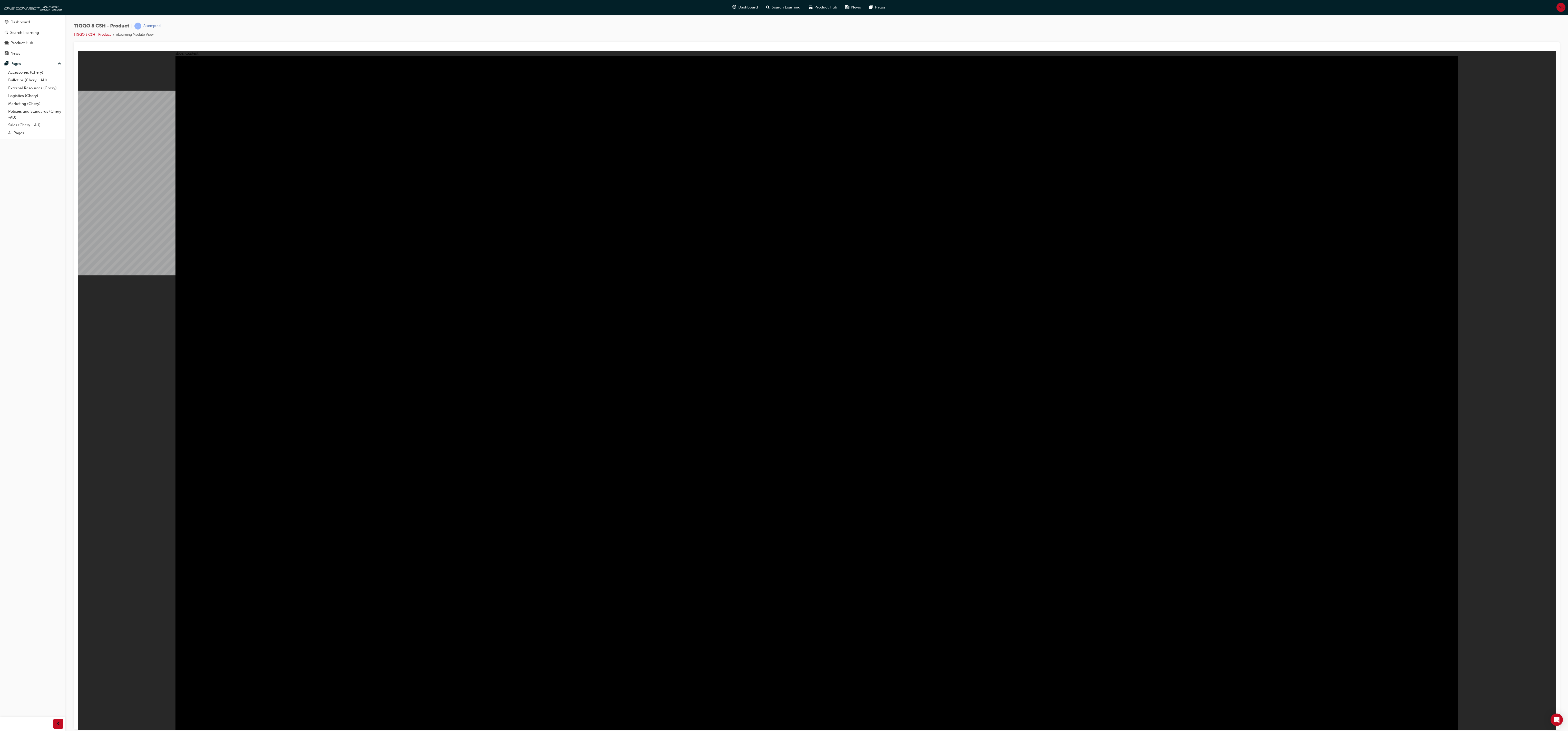 click 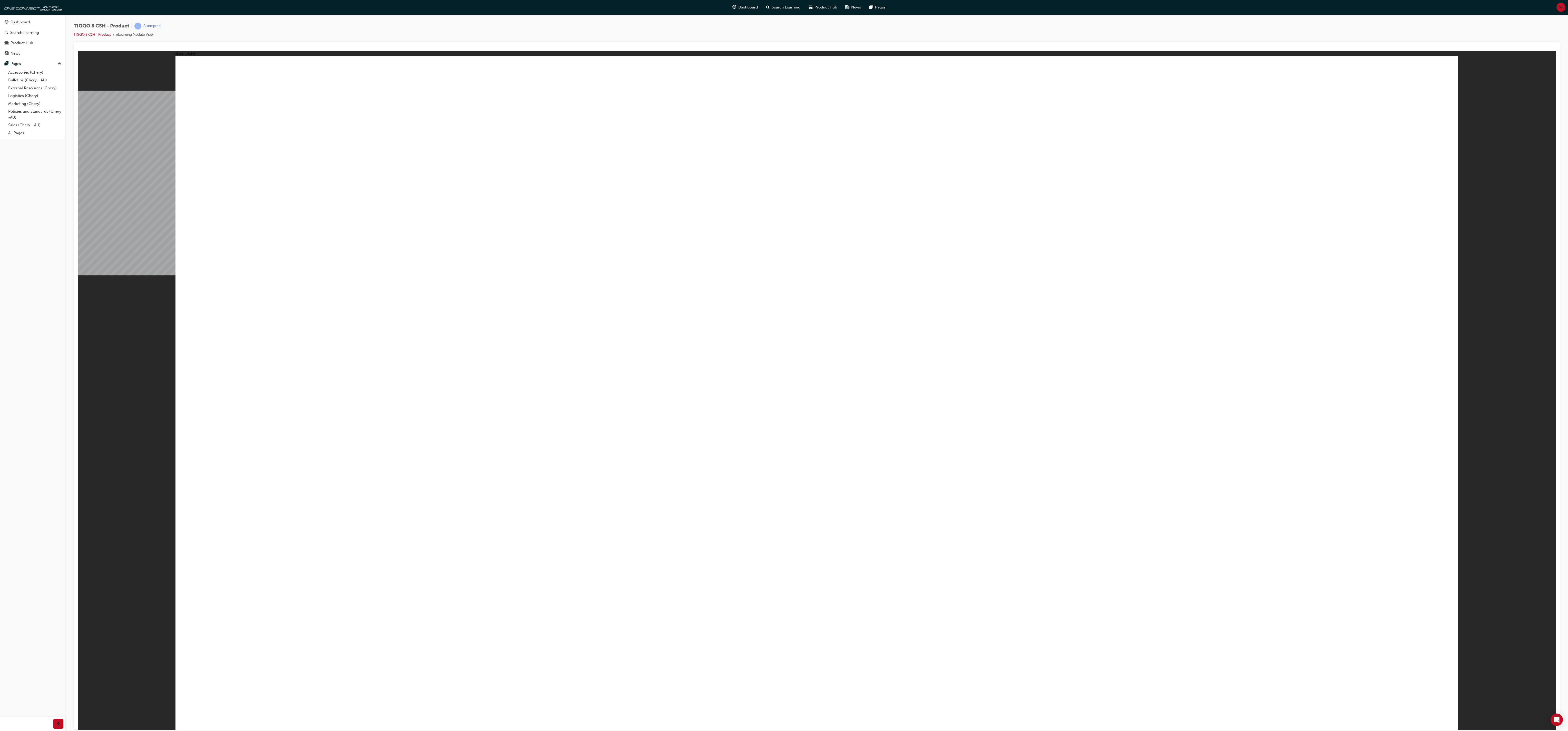 click 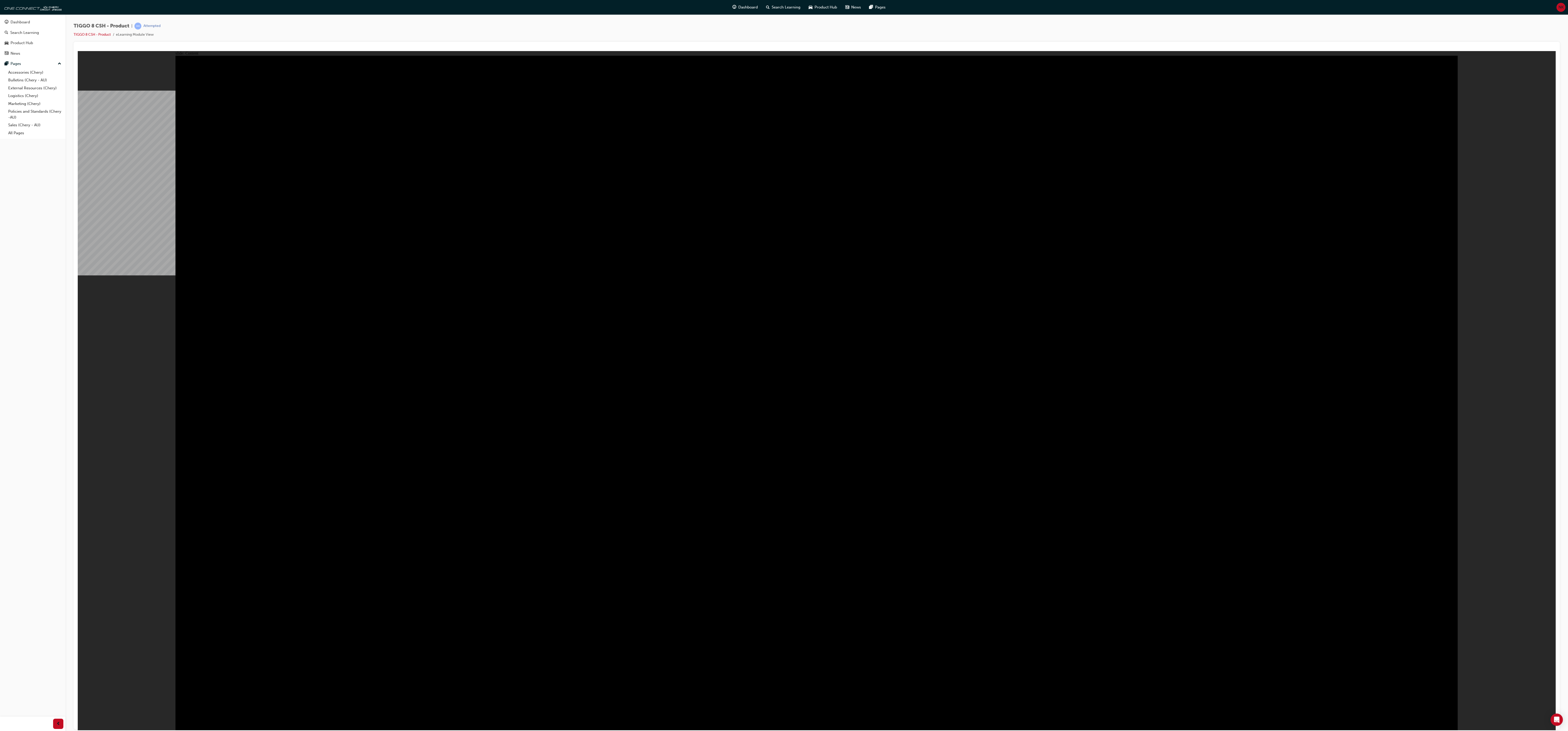 click 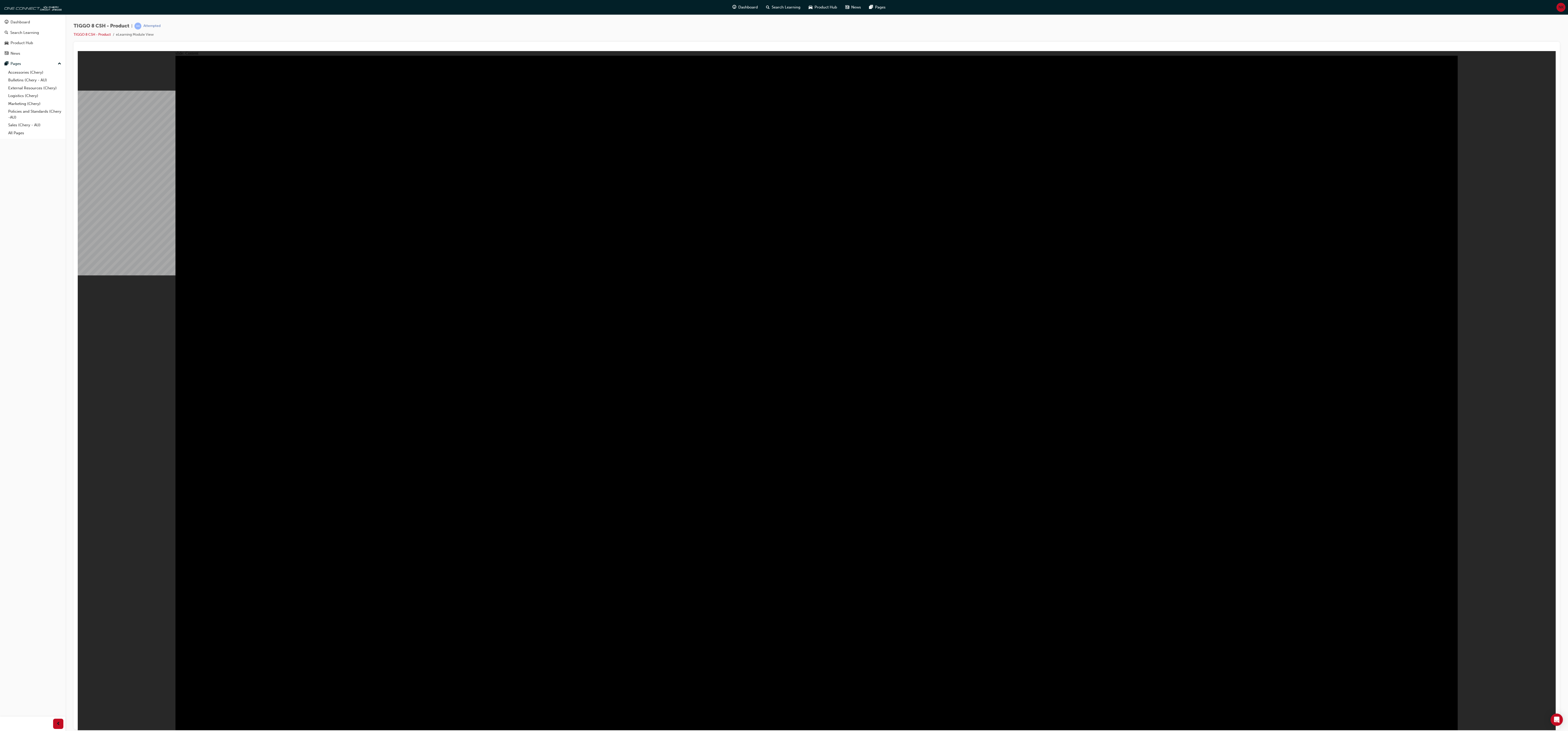 click 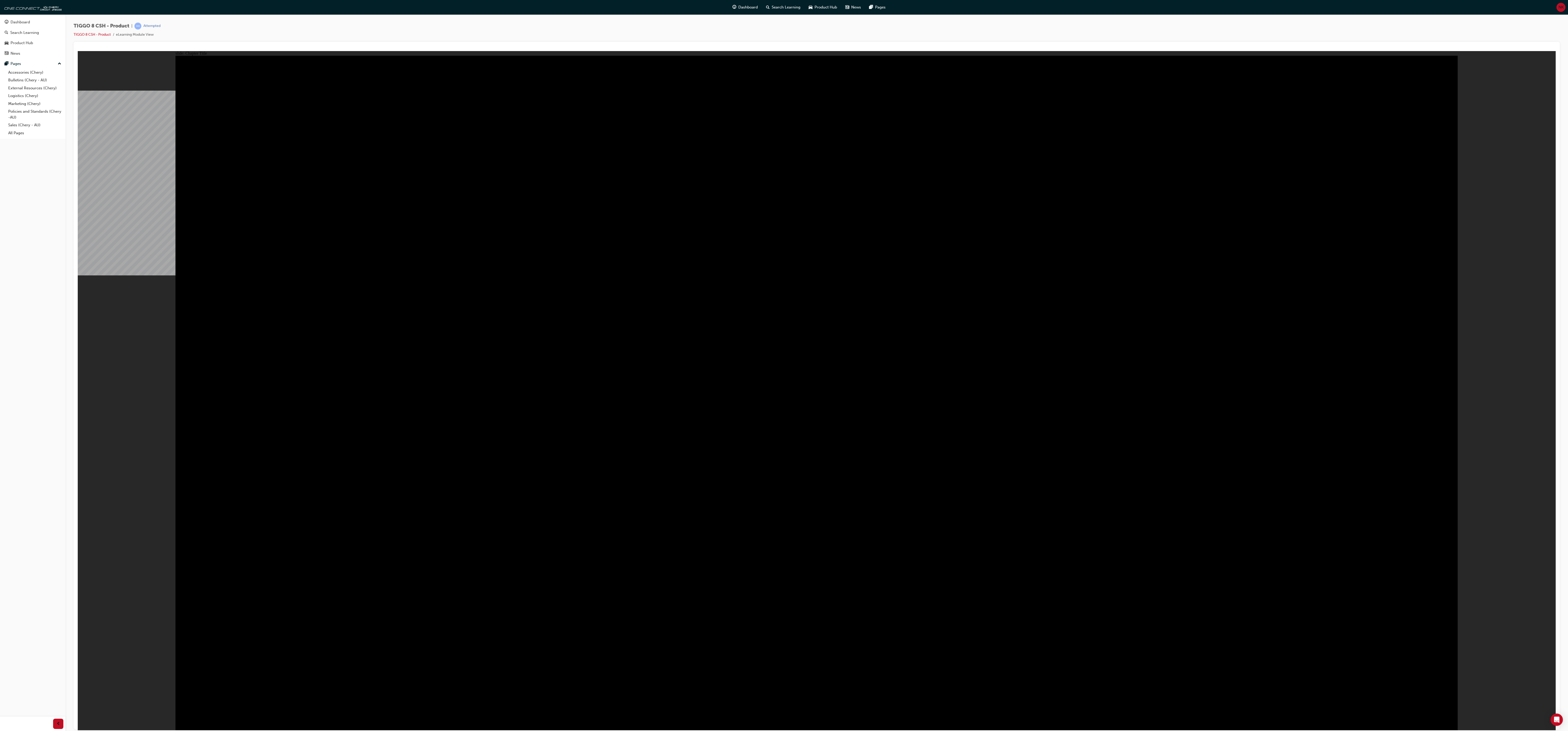 click 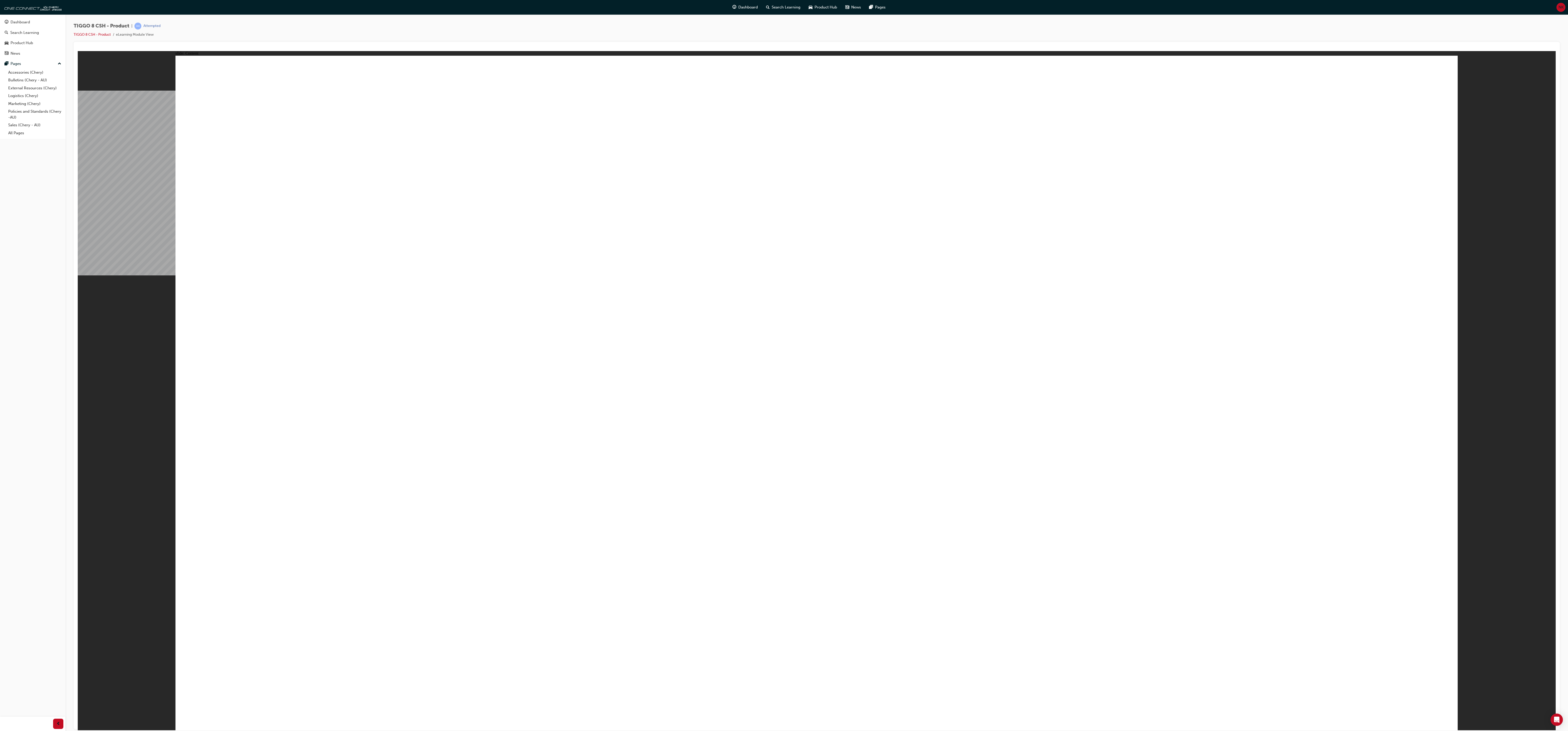 click 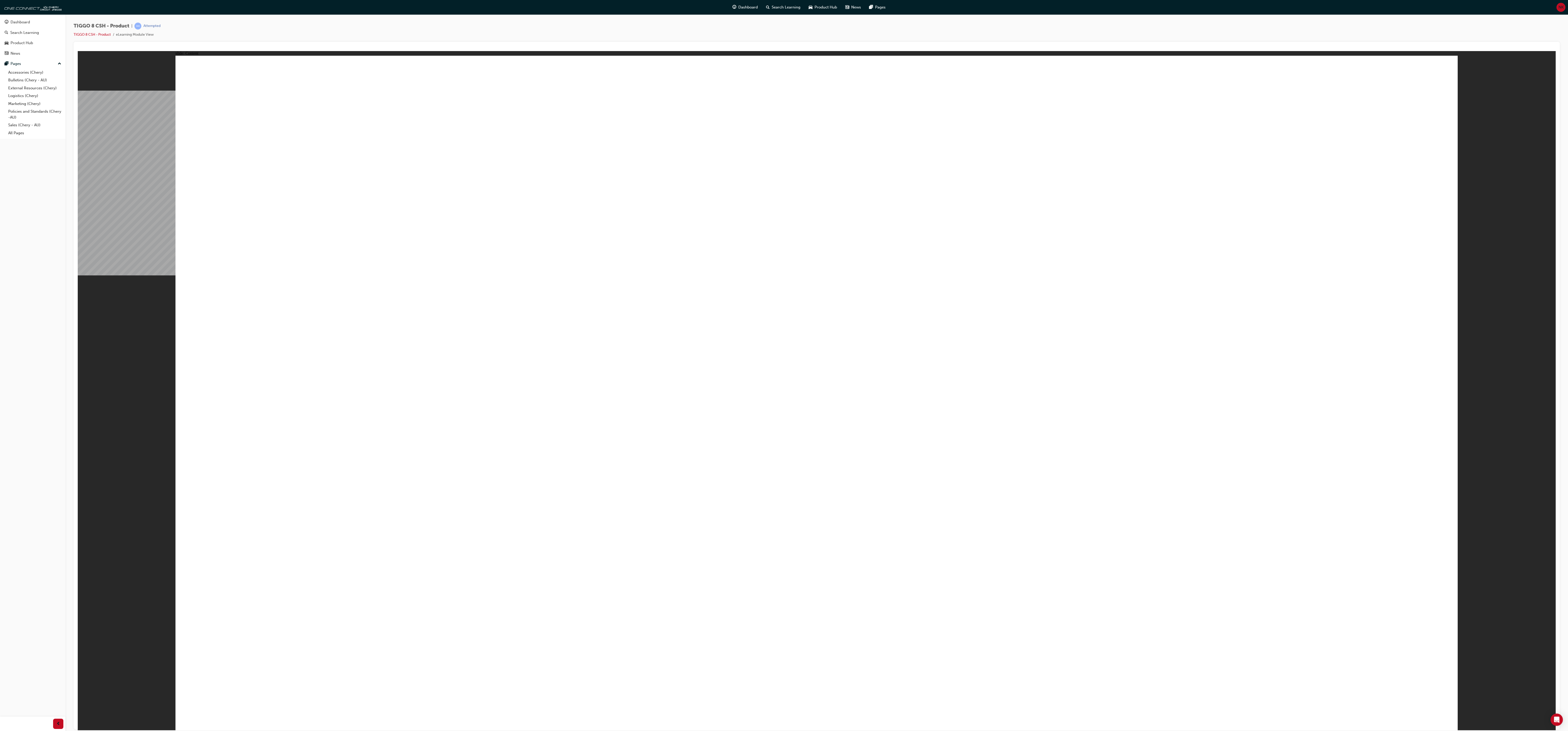 scroll, scrollTop: 0, scrollLeft: 0, axis: both 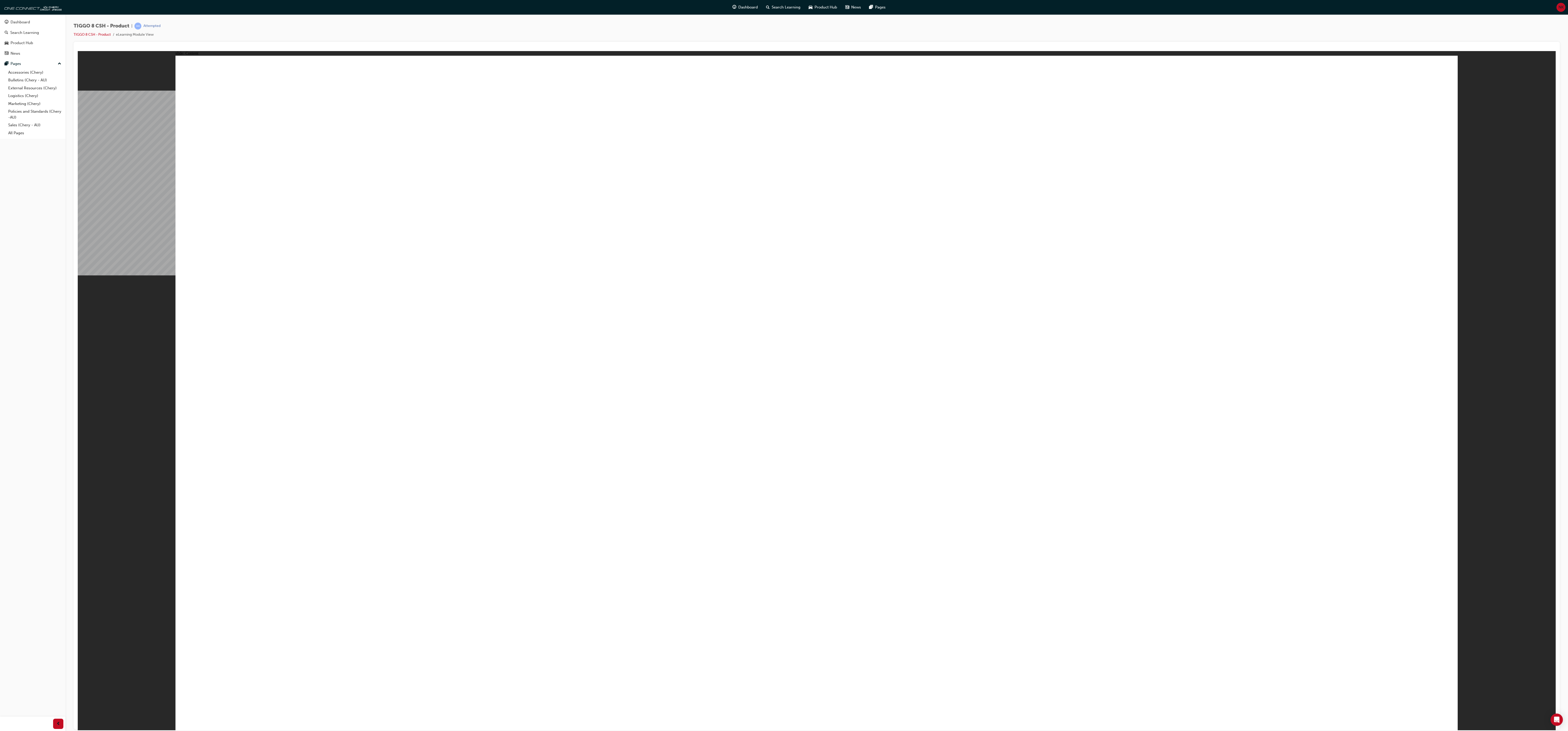 click 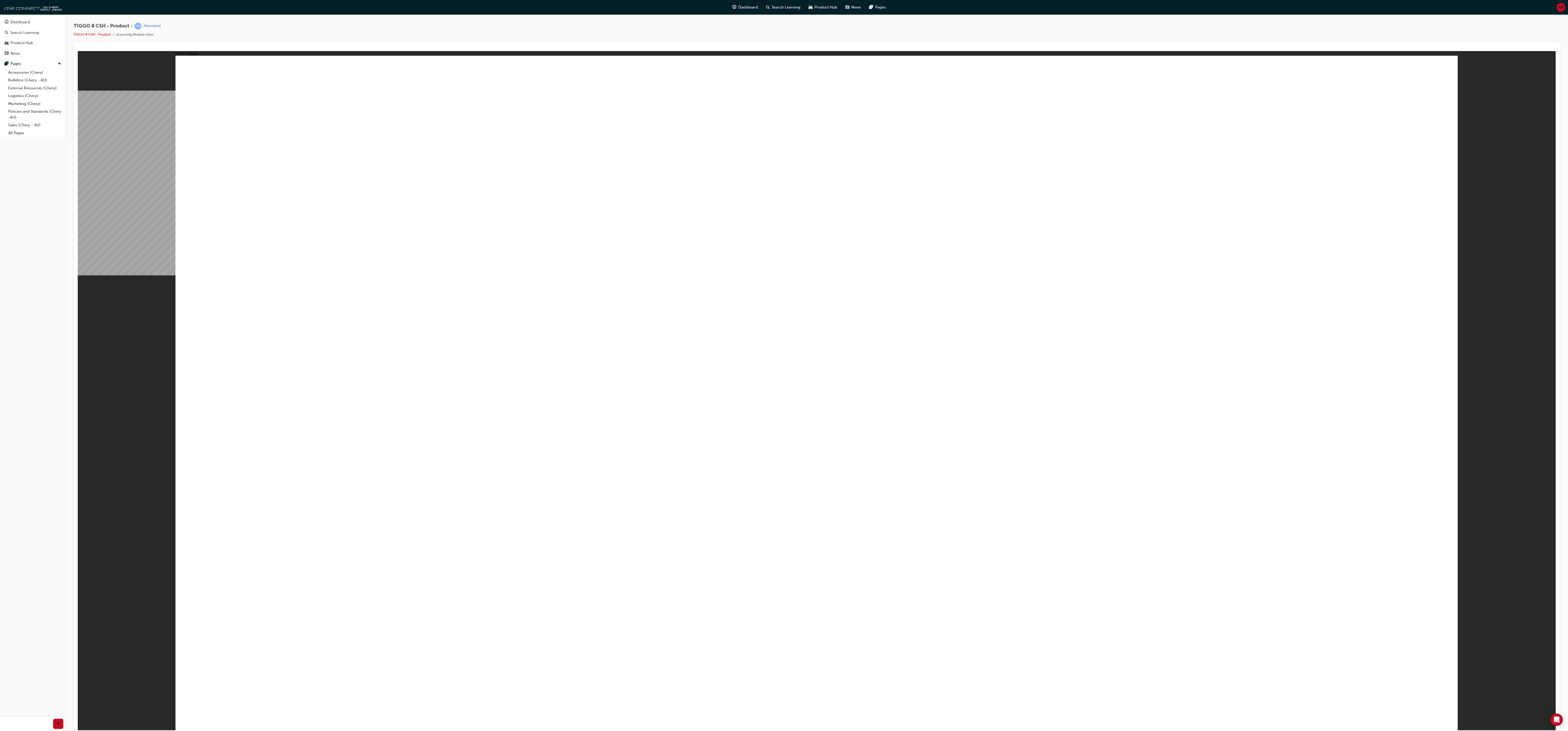 click 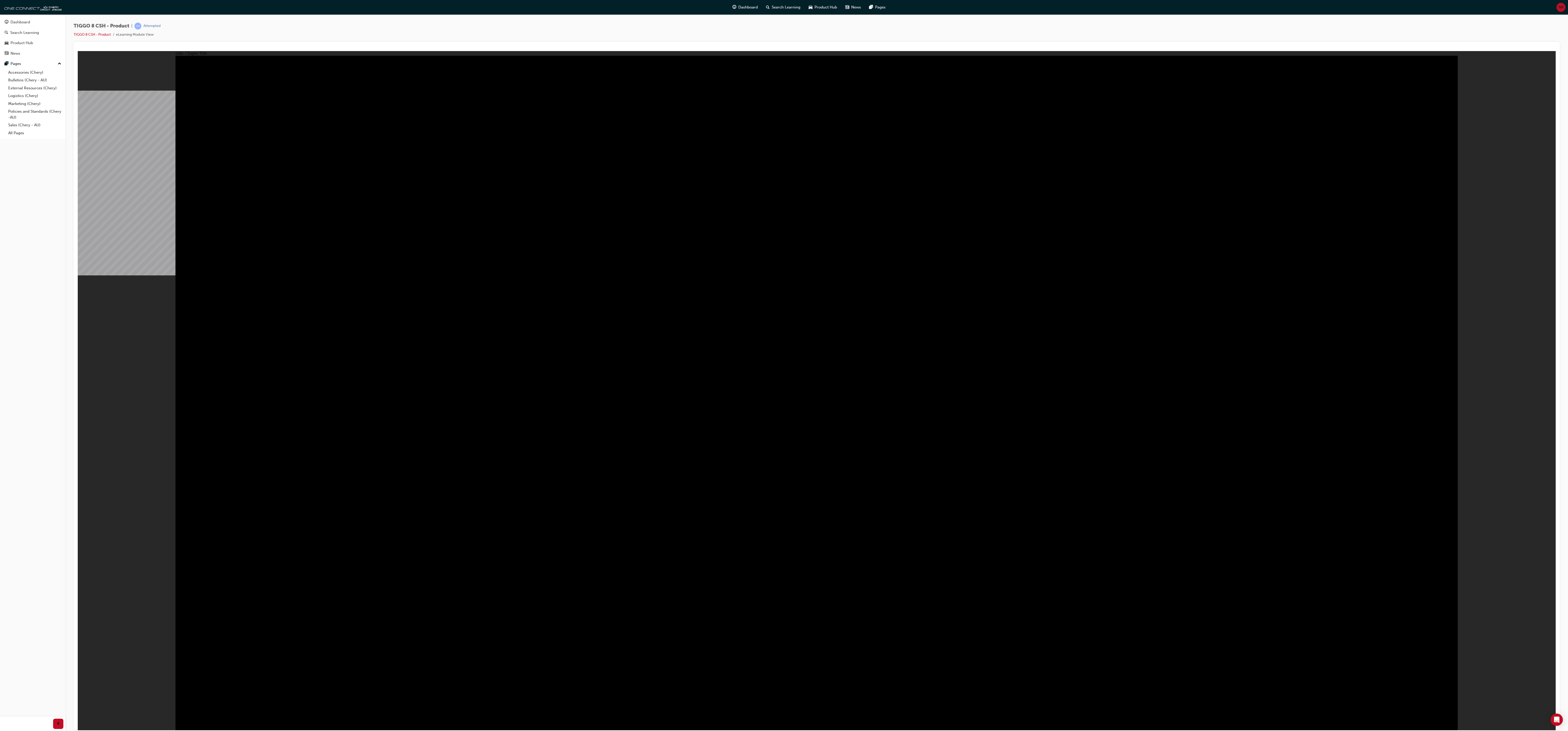 click 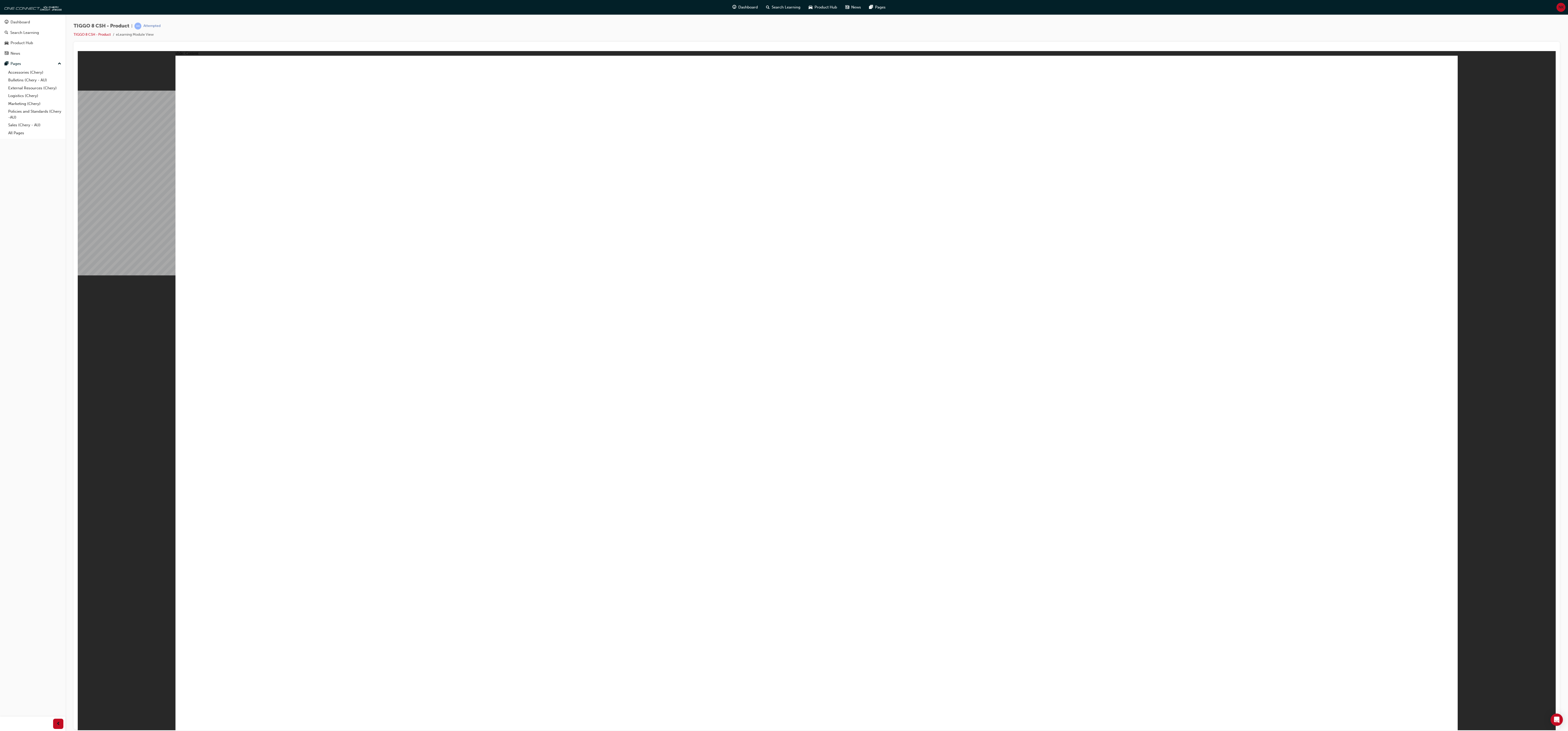 click 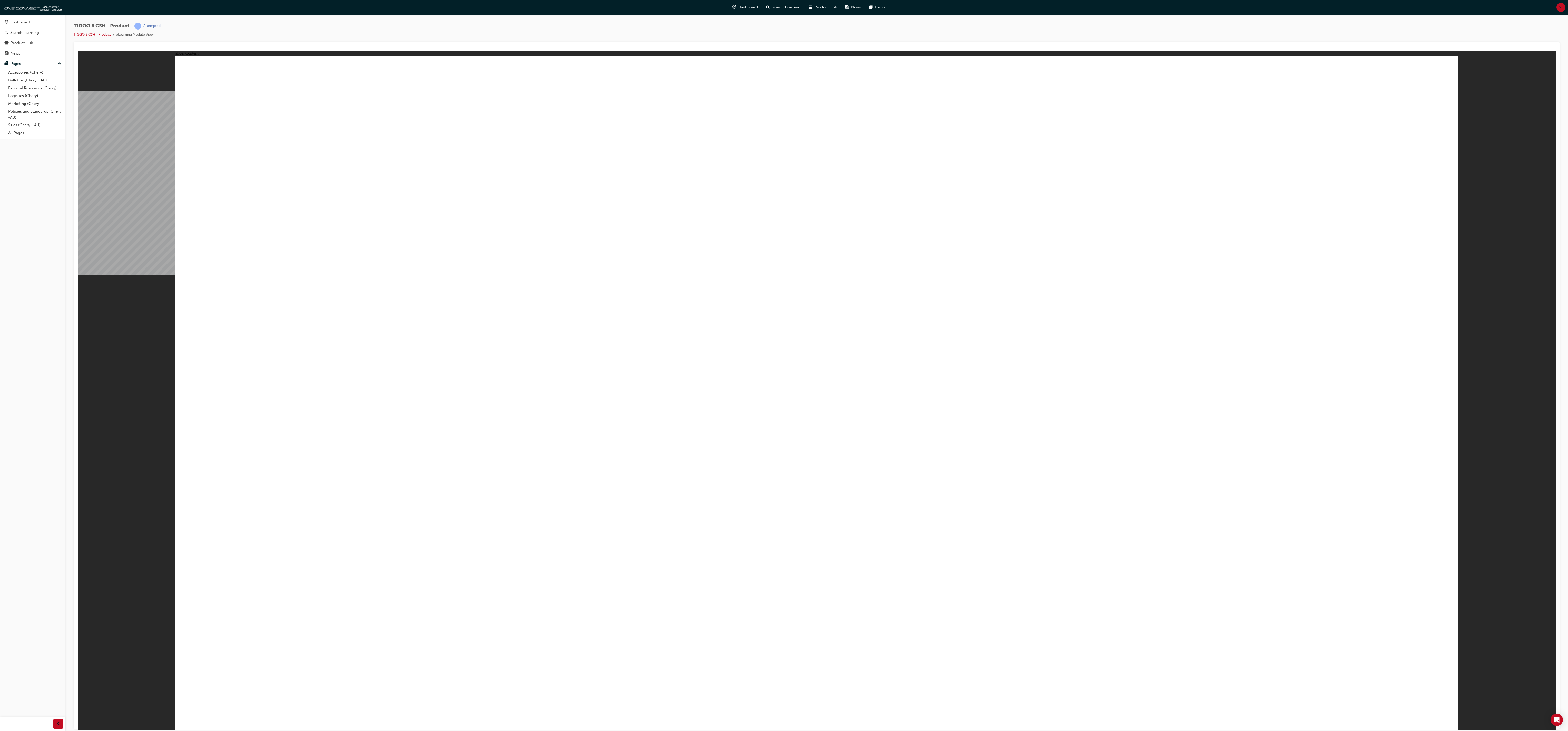 click 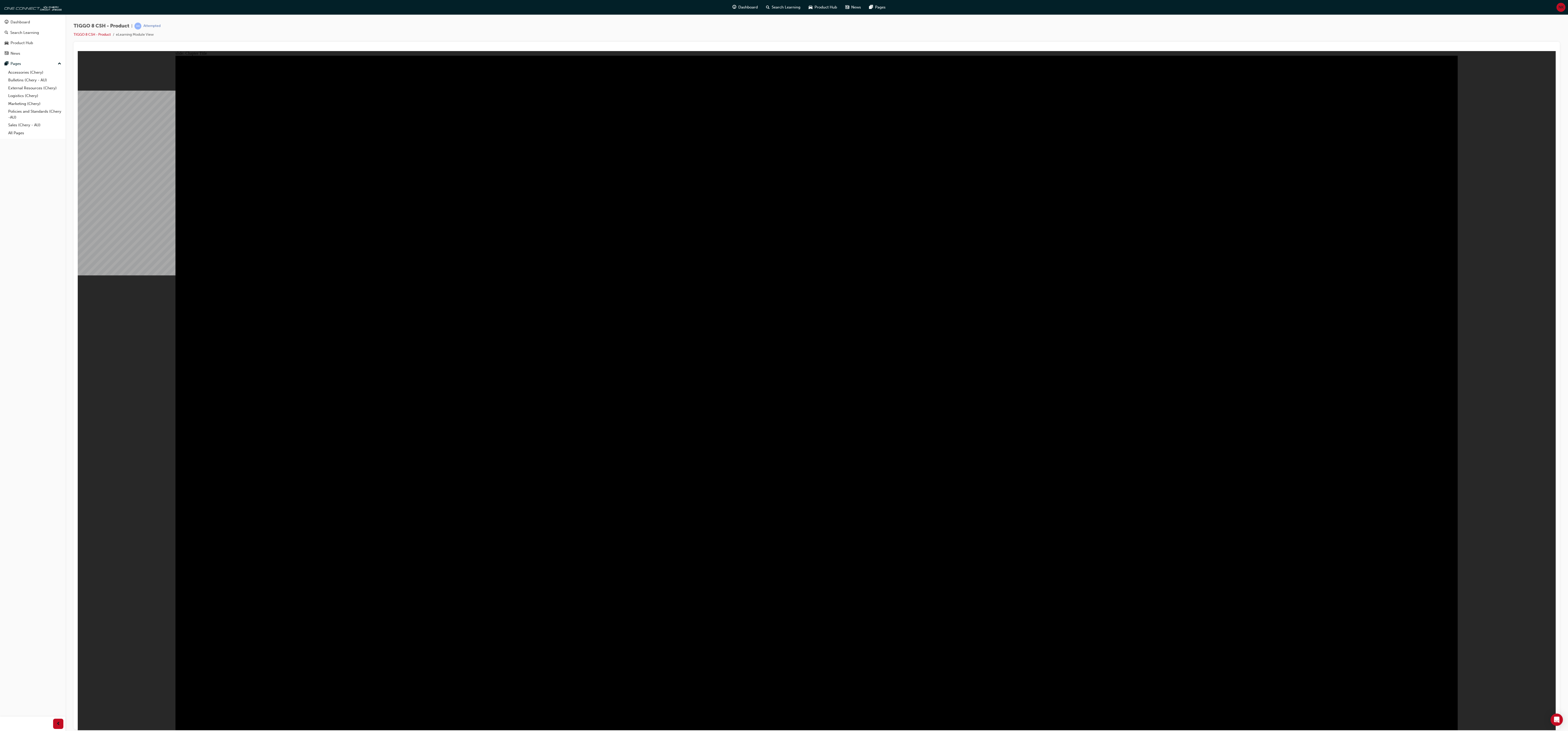 click 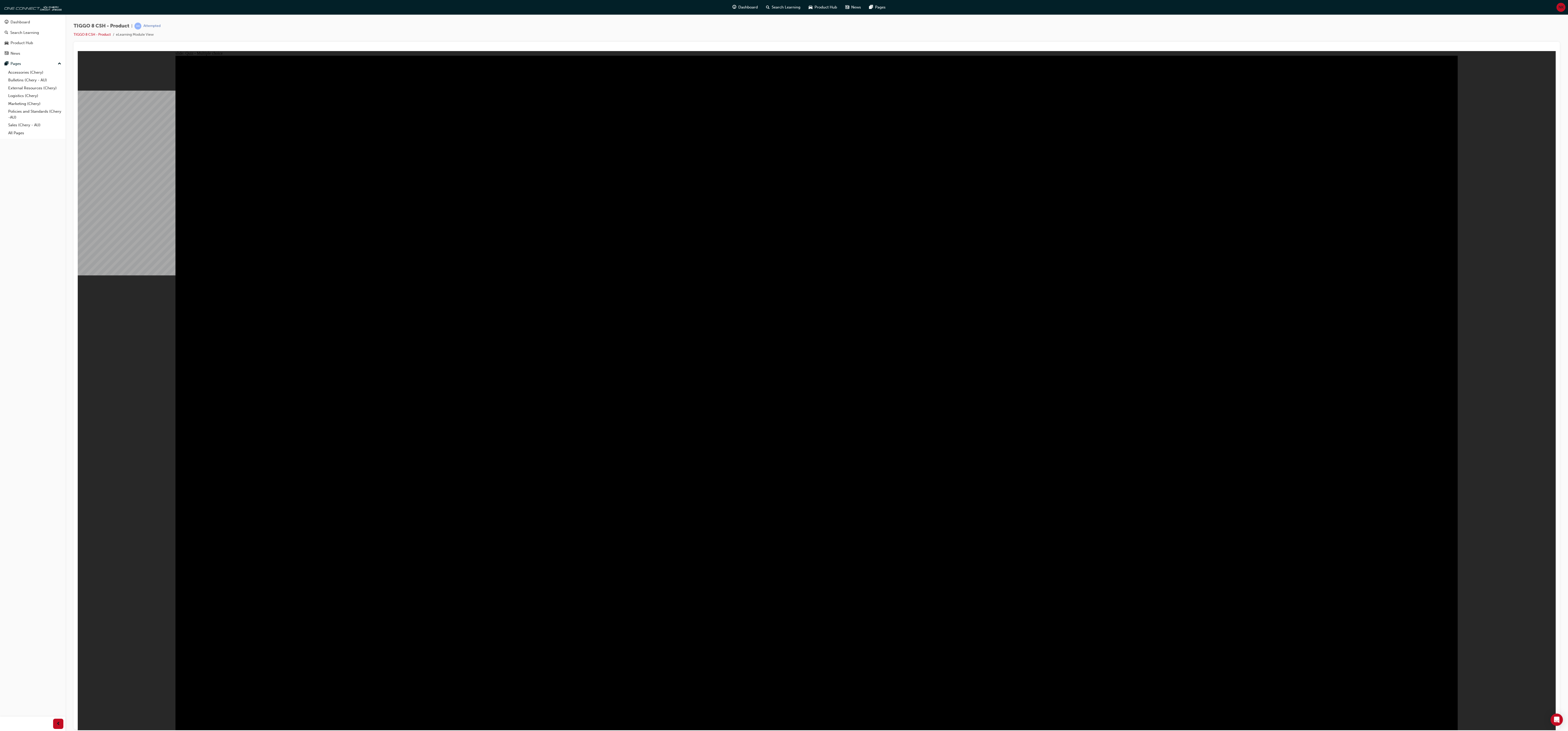 click 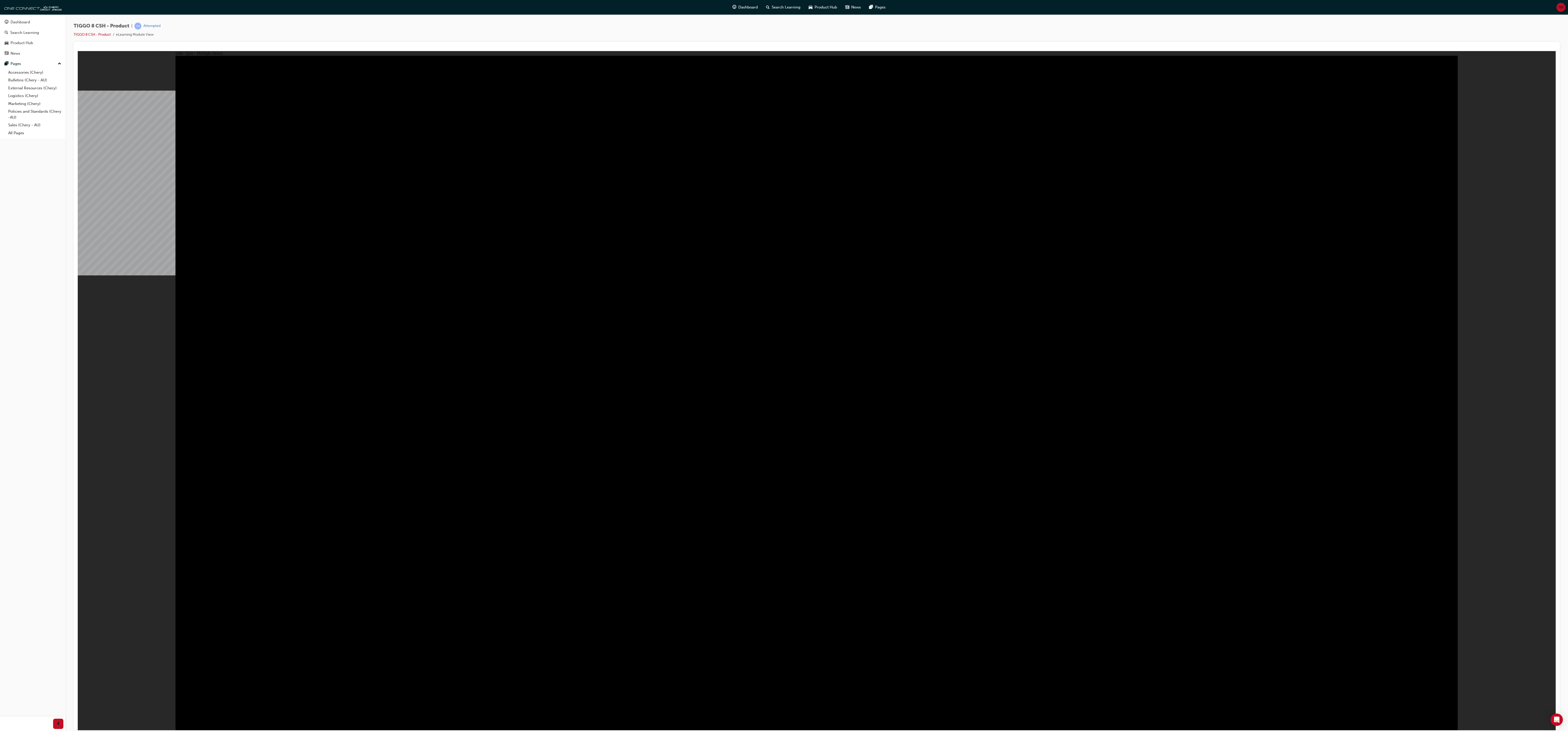 click 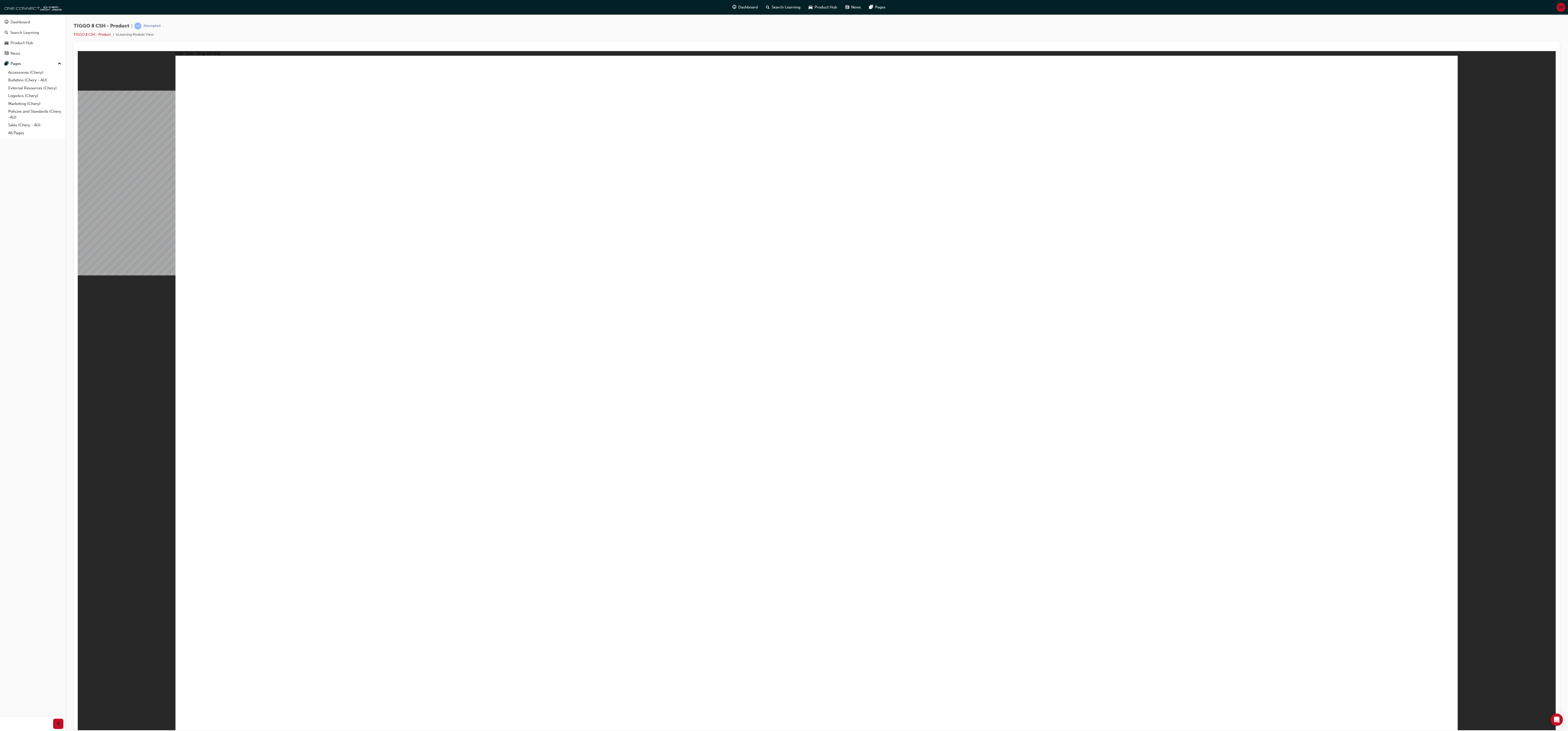 drag, startPoint x: 778, startPoint y: 149, endPoint x: 759, endPoint y: 173, distance: 30.61046 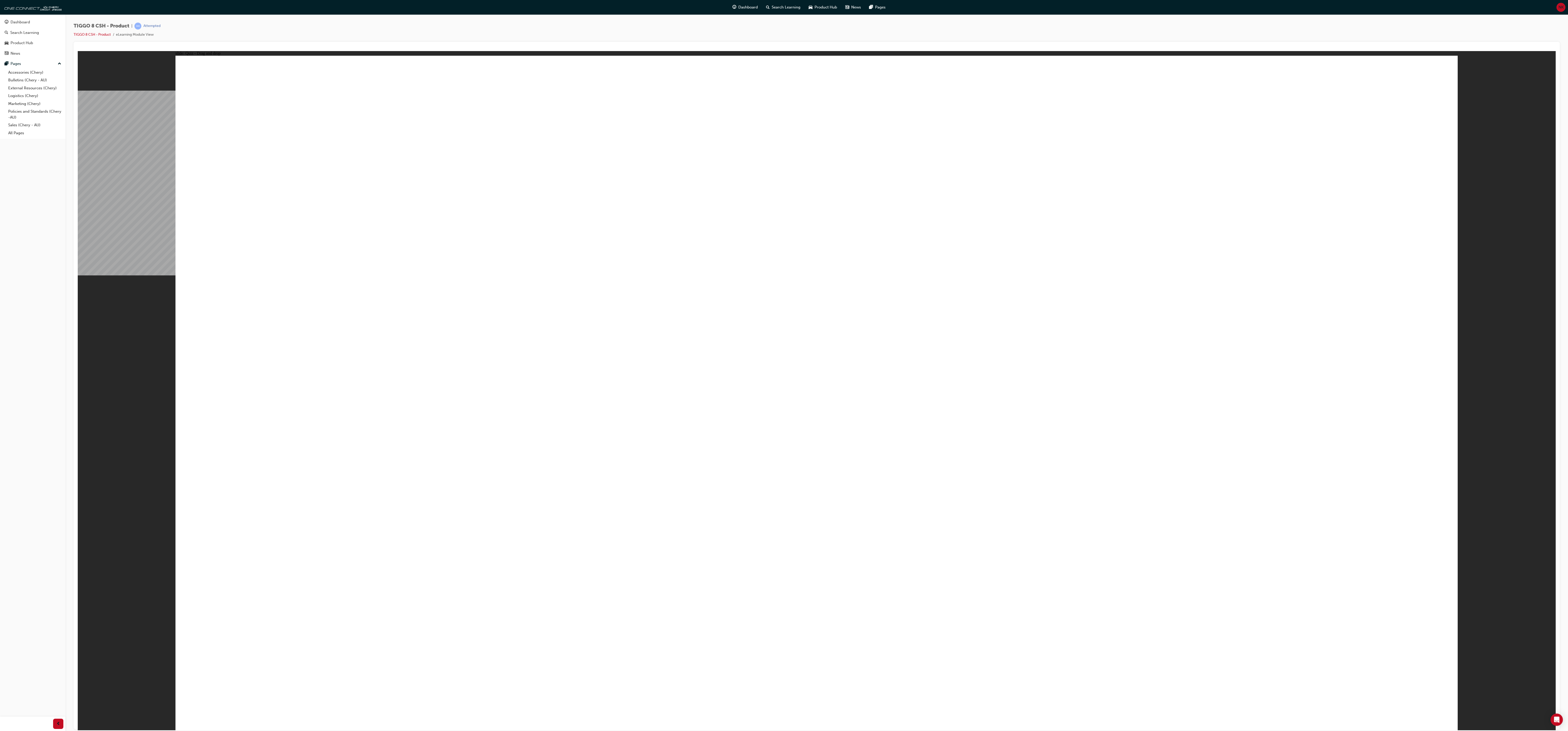 click 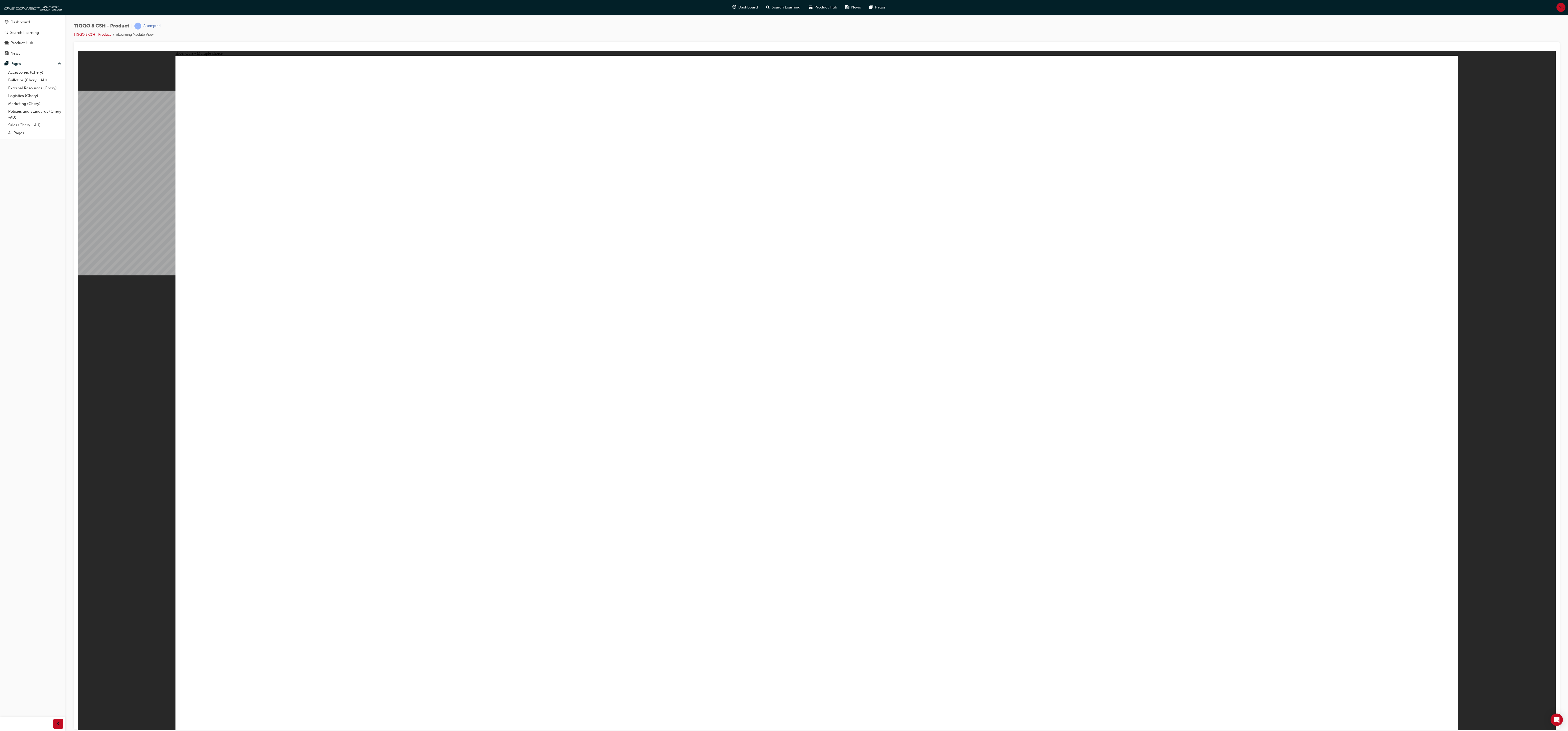 click 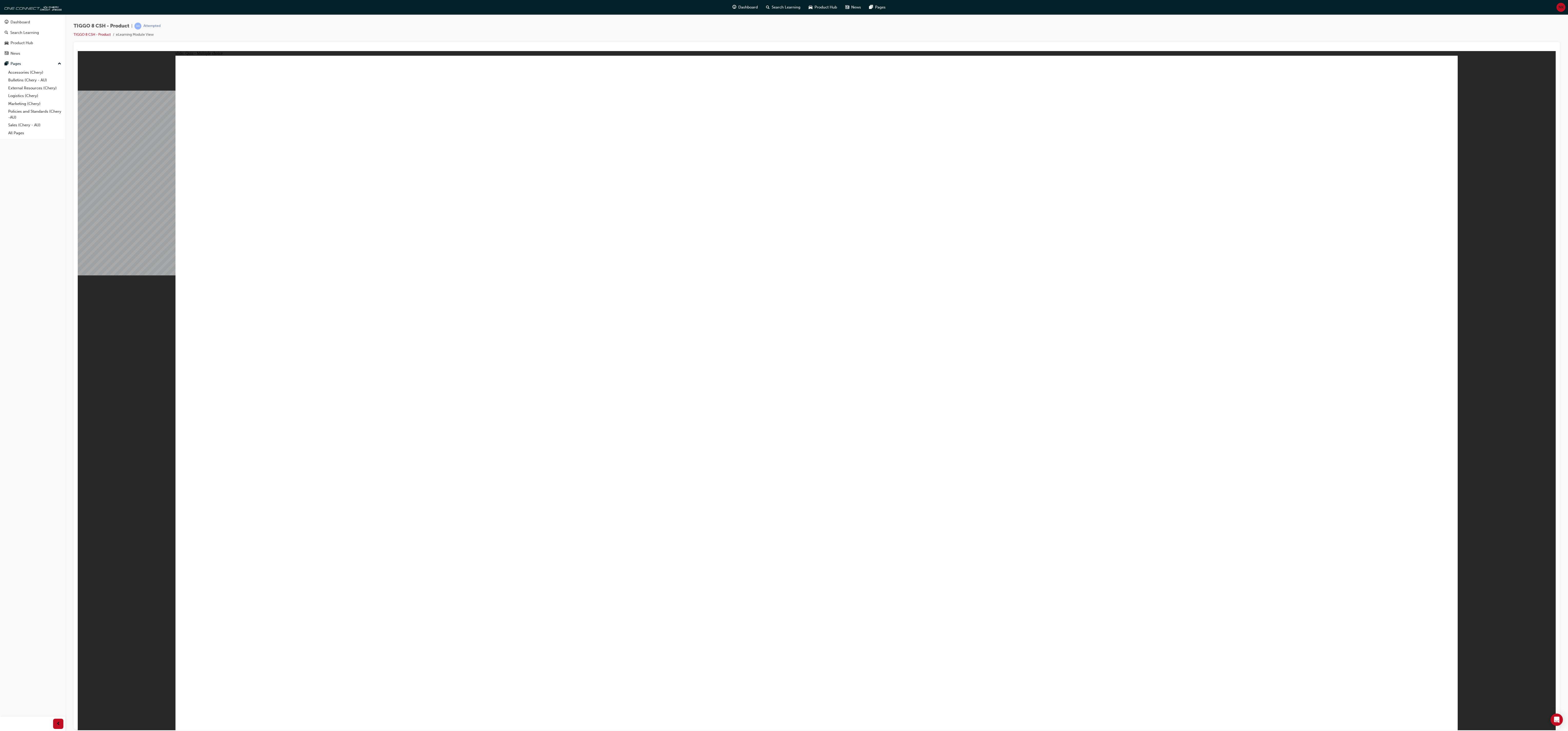 click 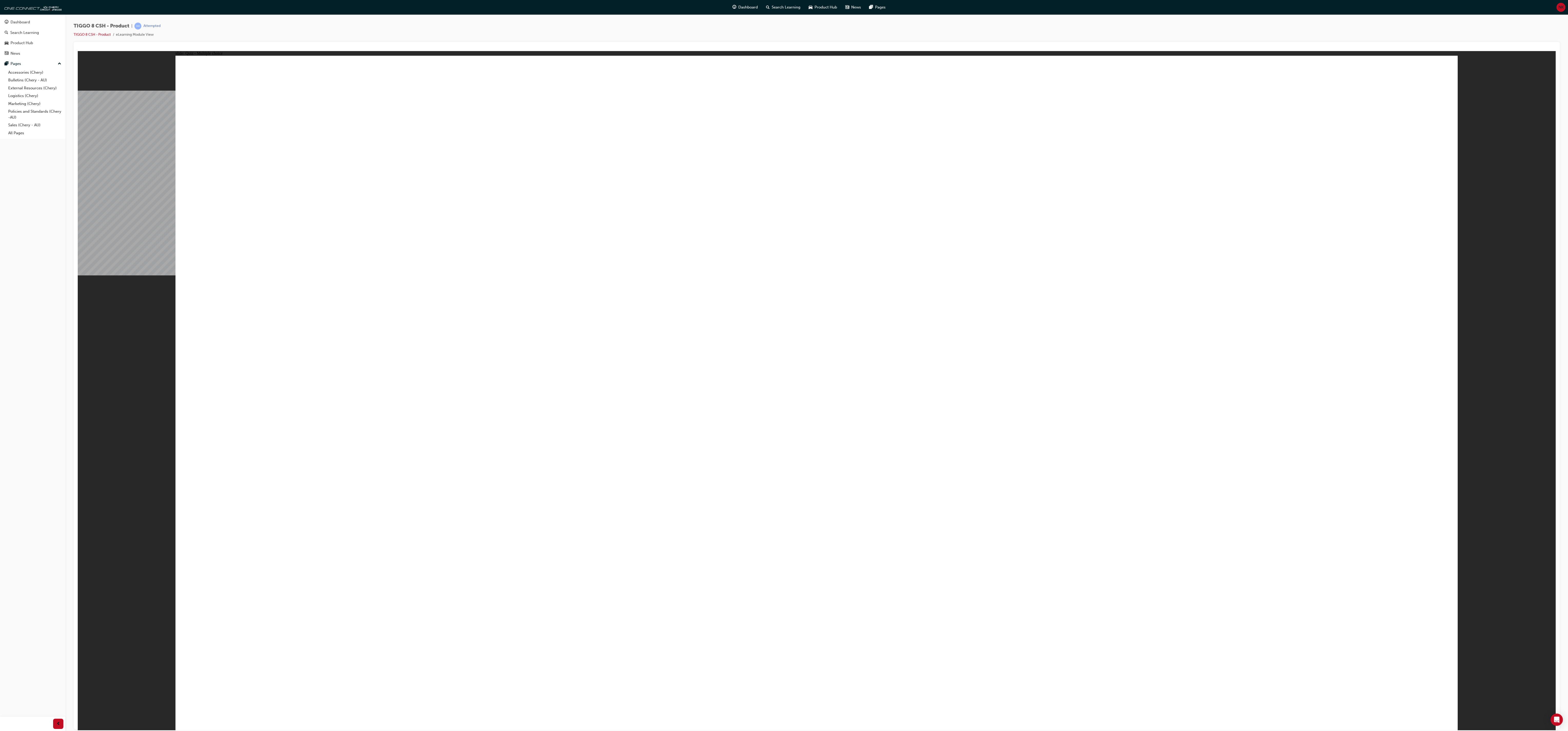 click 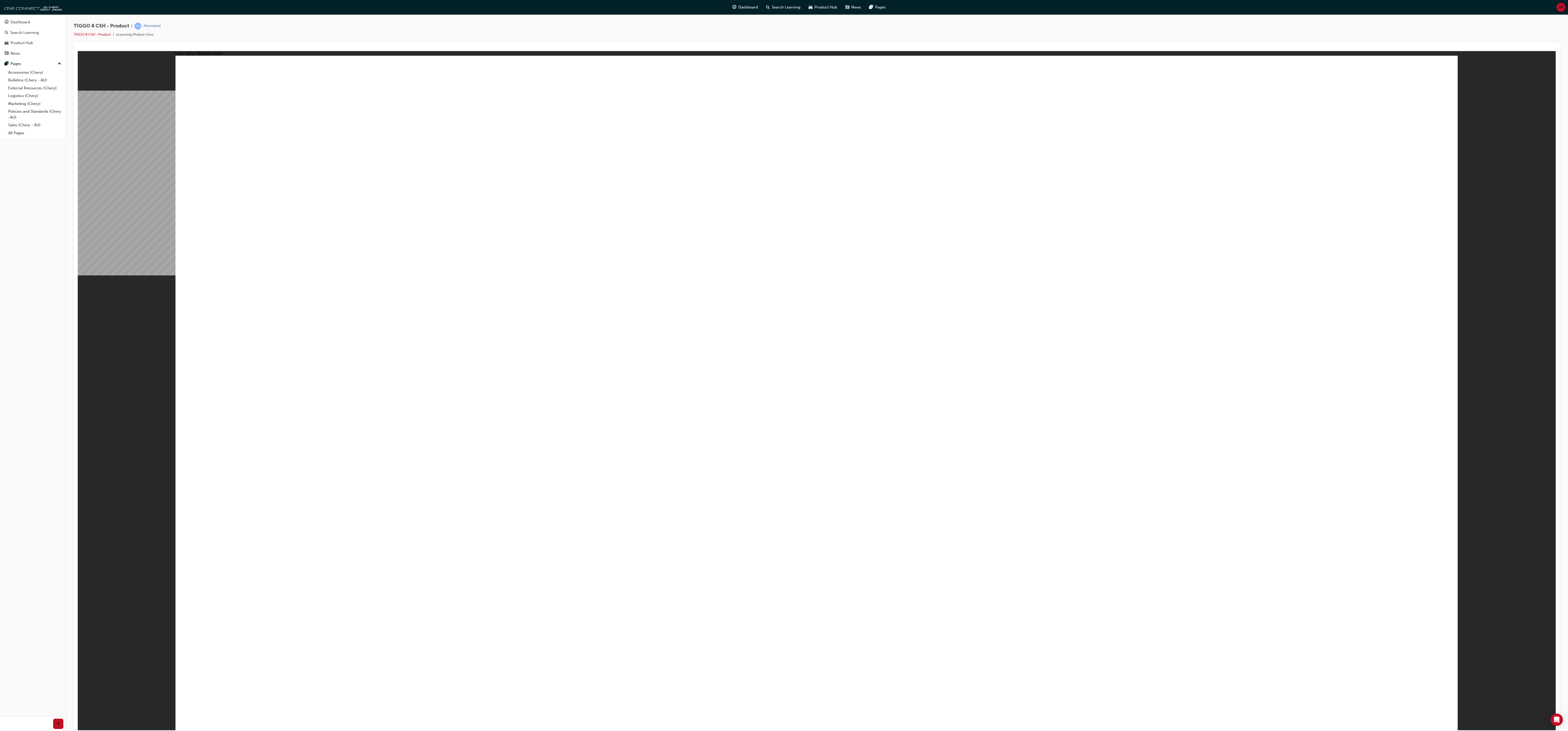 click 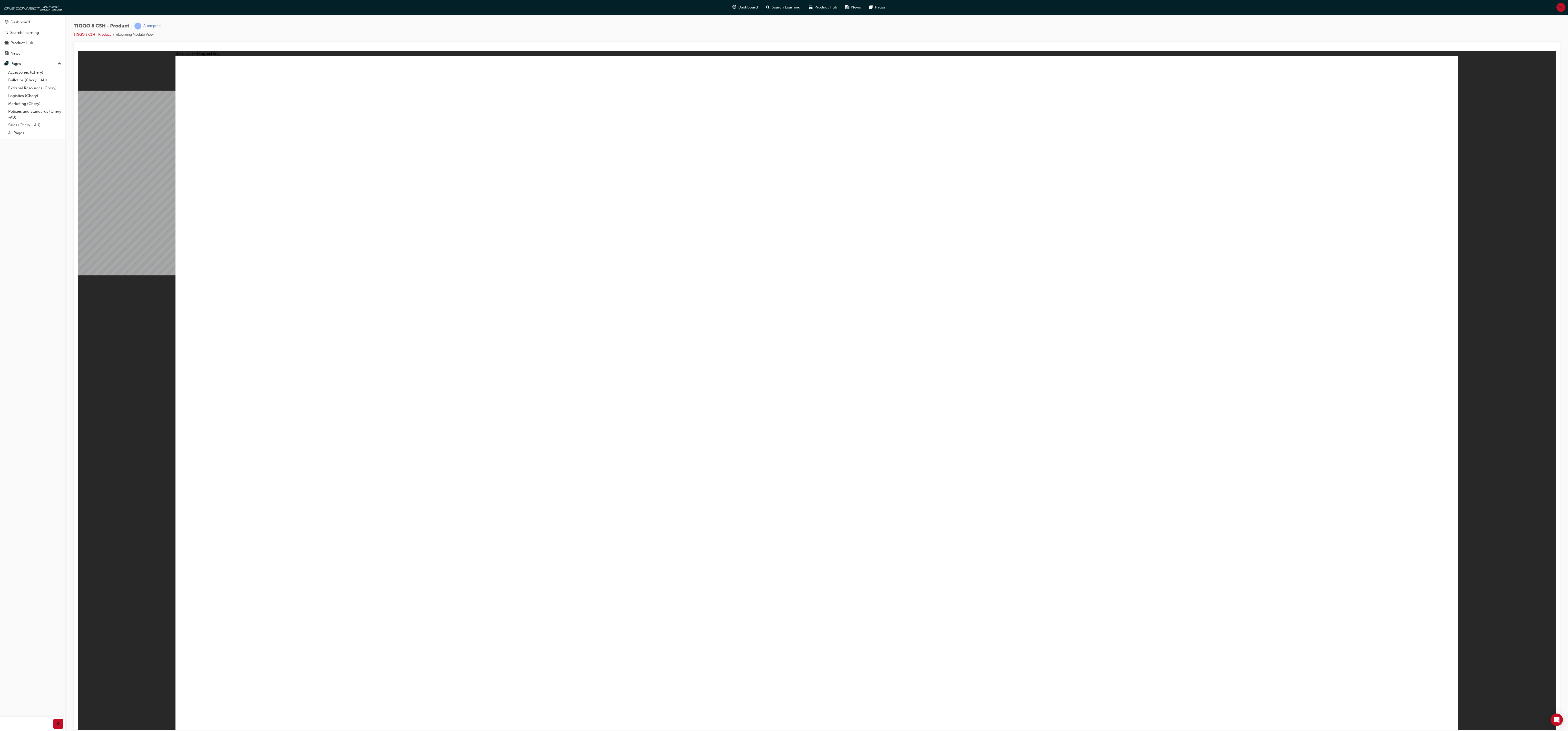 drag, startPoint x: 838, startPoint y: 139, endPoint x: 940, endPoint y: 478, distance: 354.0127 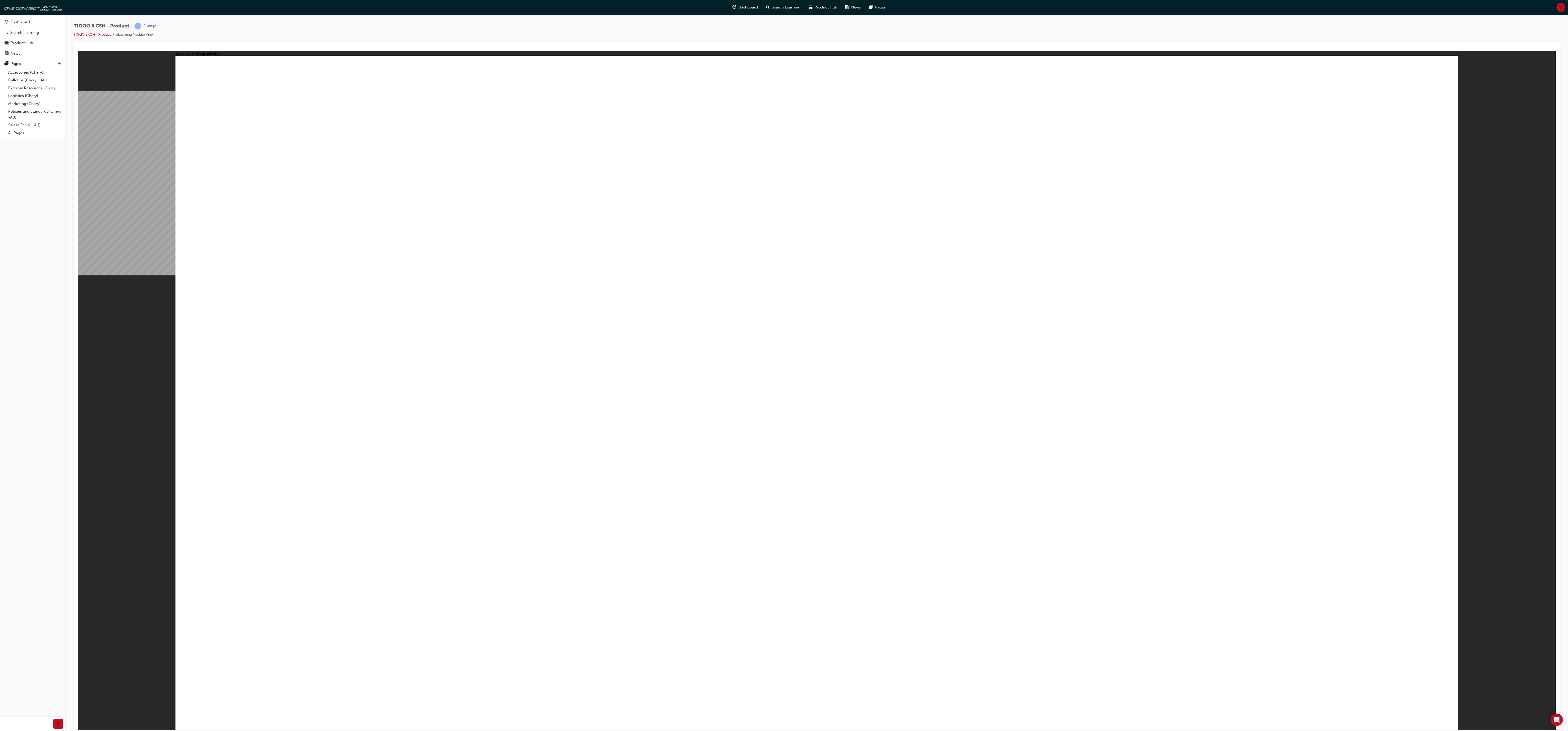 click 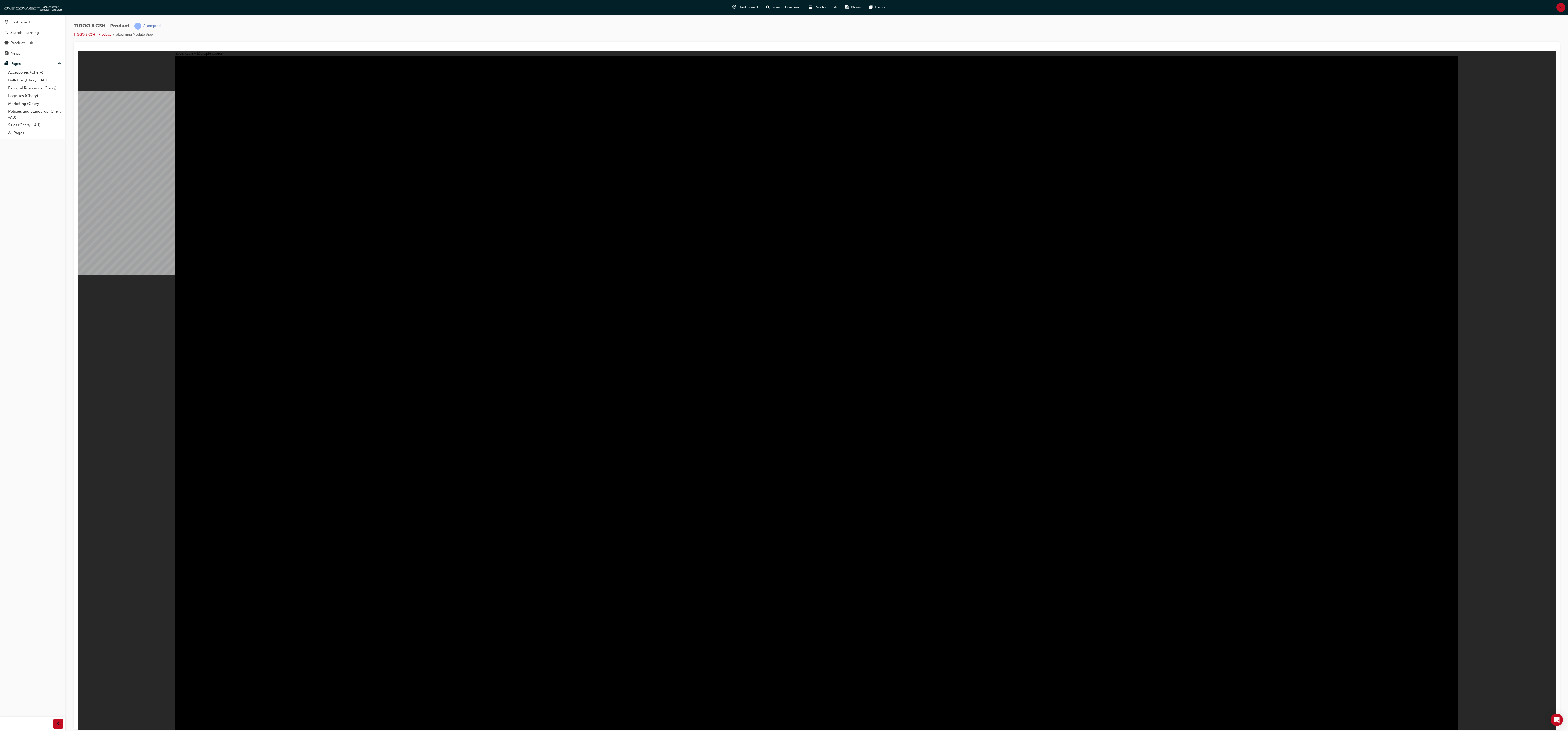 click 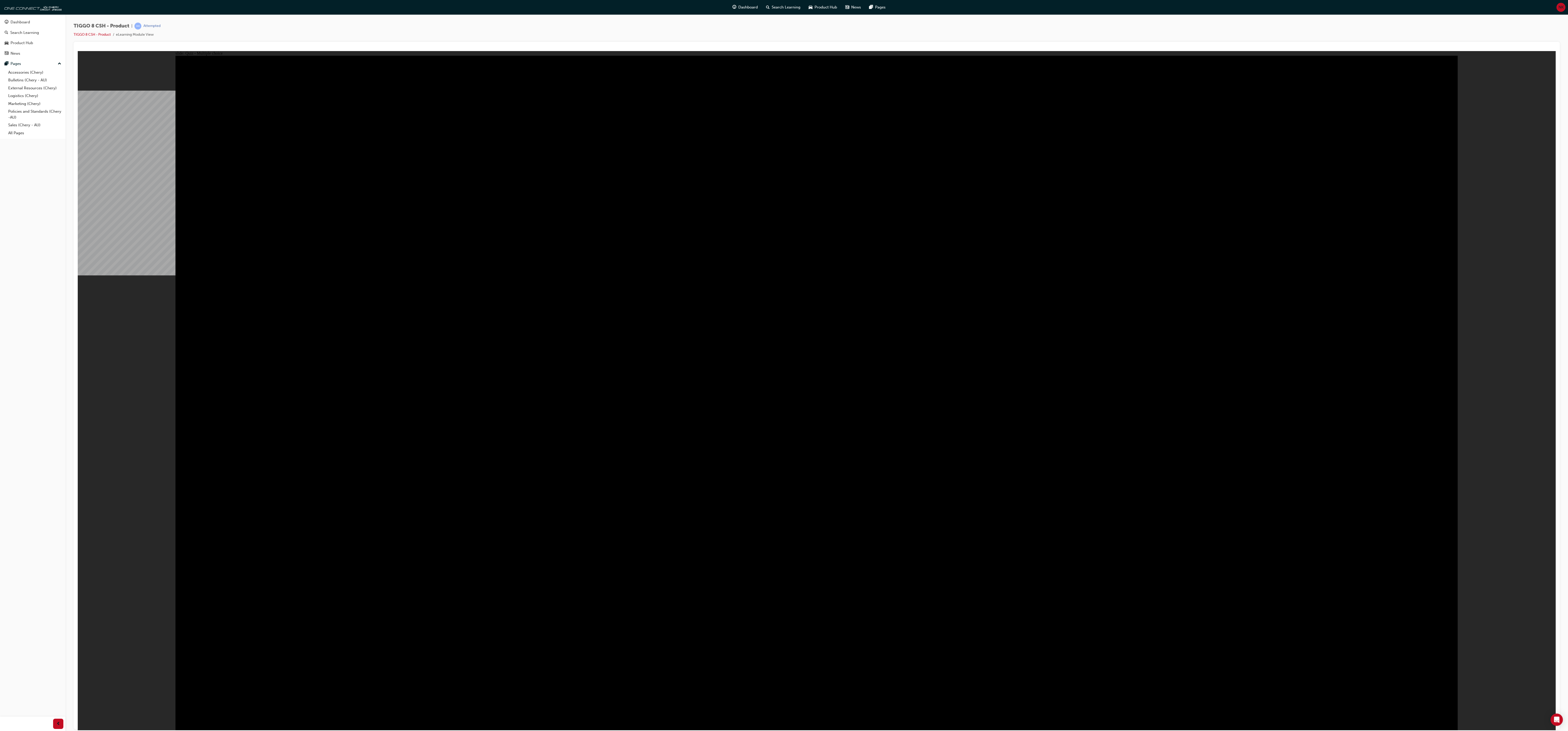 click 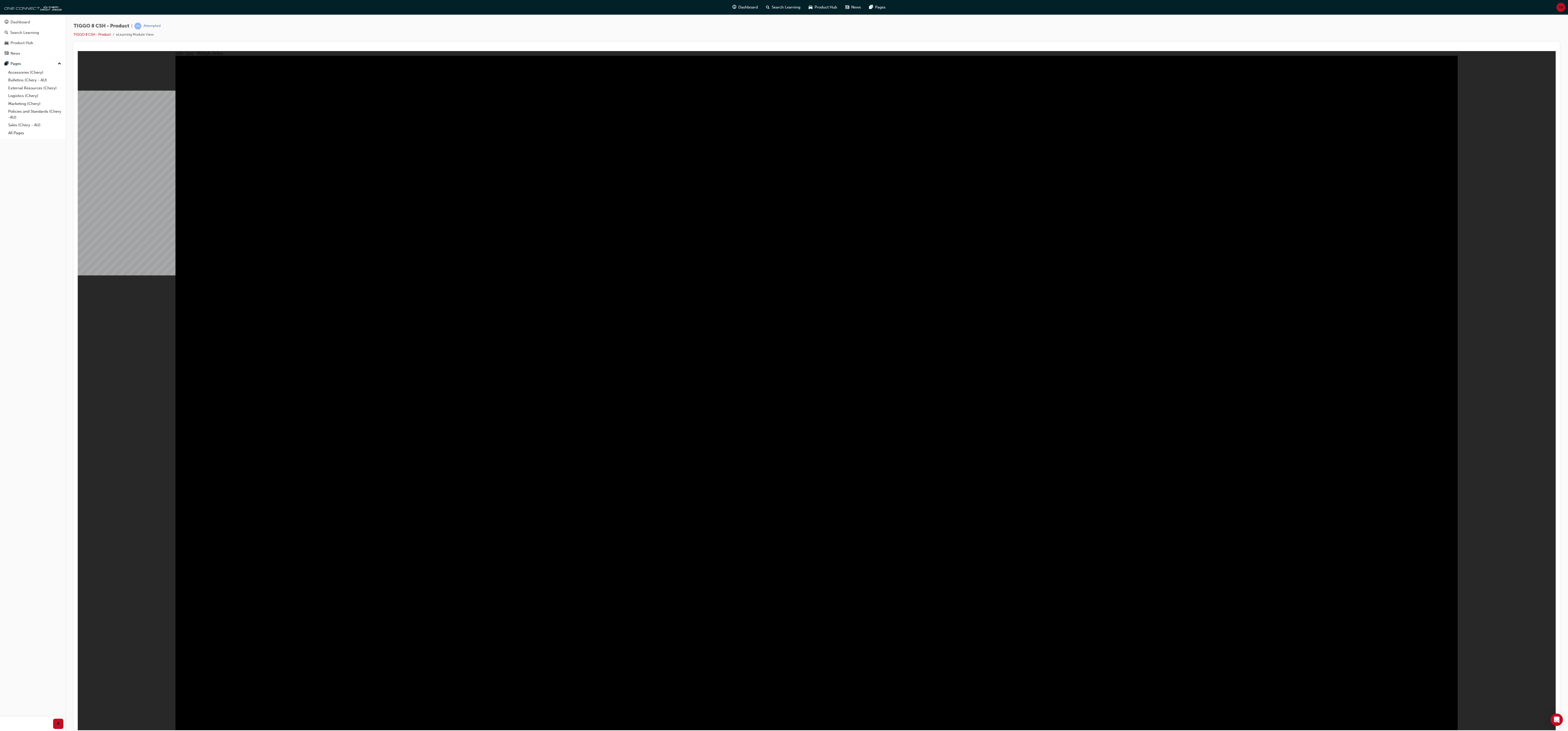 click 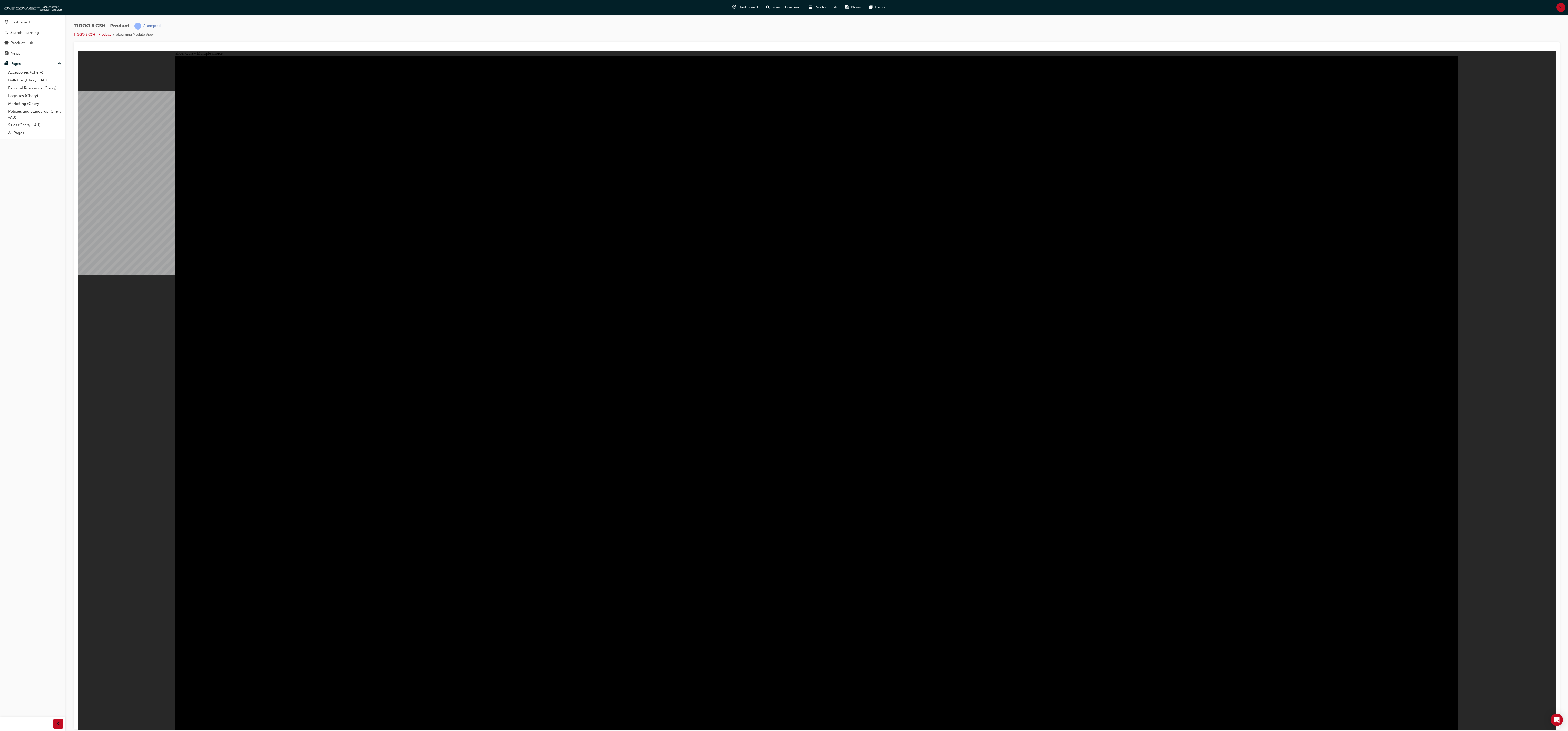 click 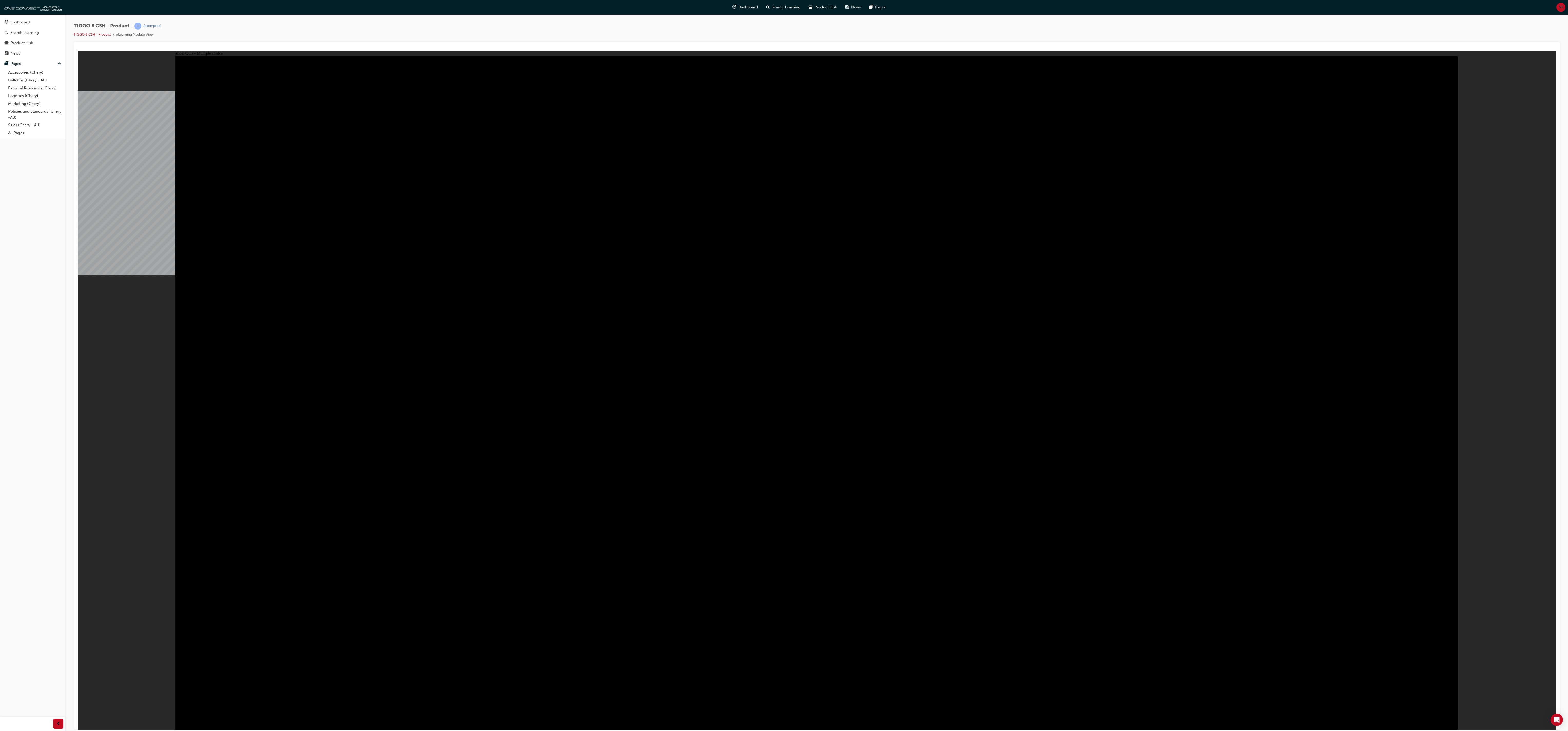click 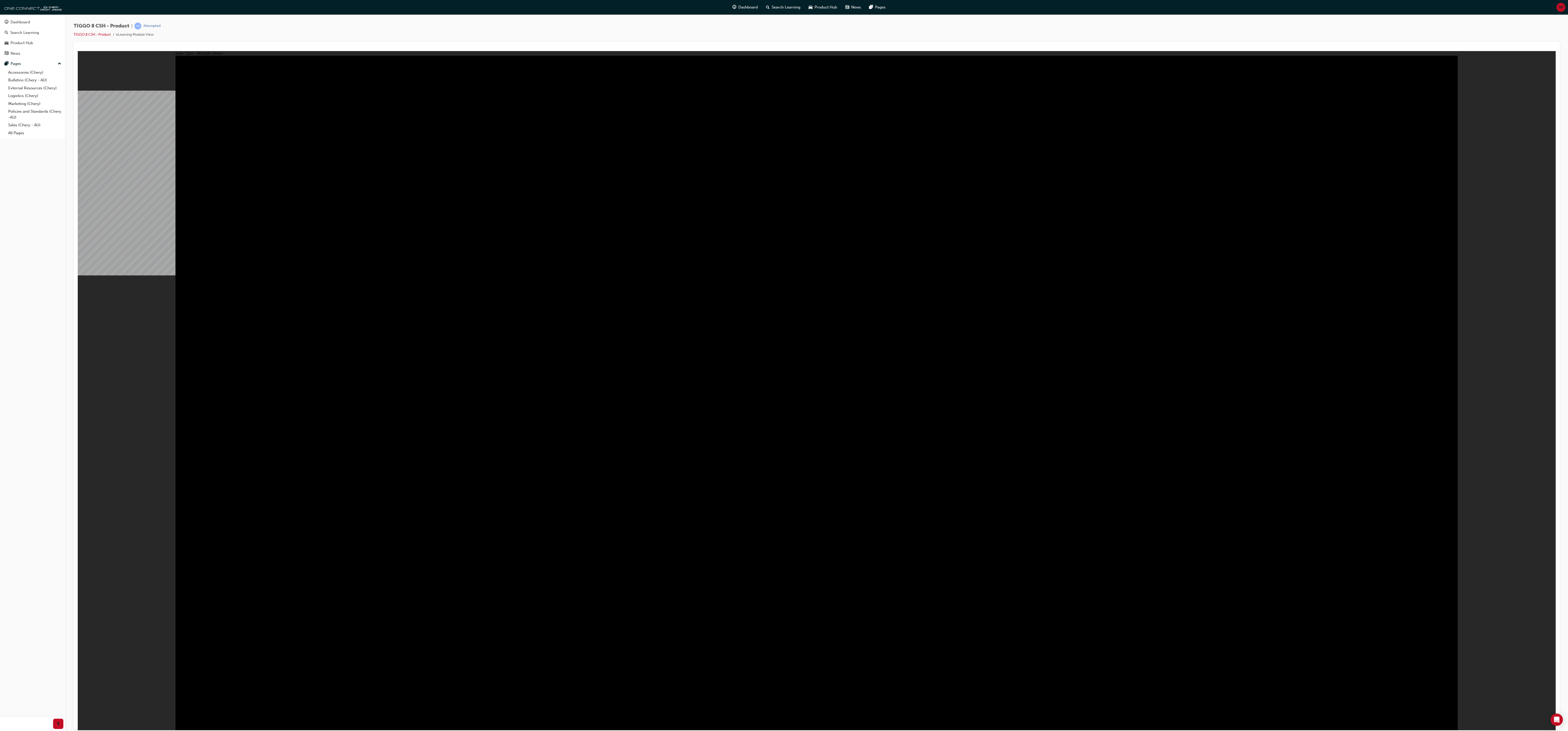 click 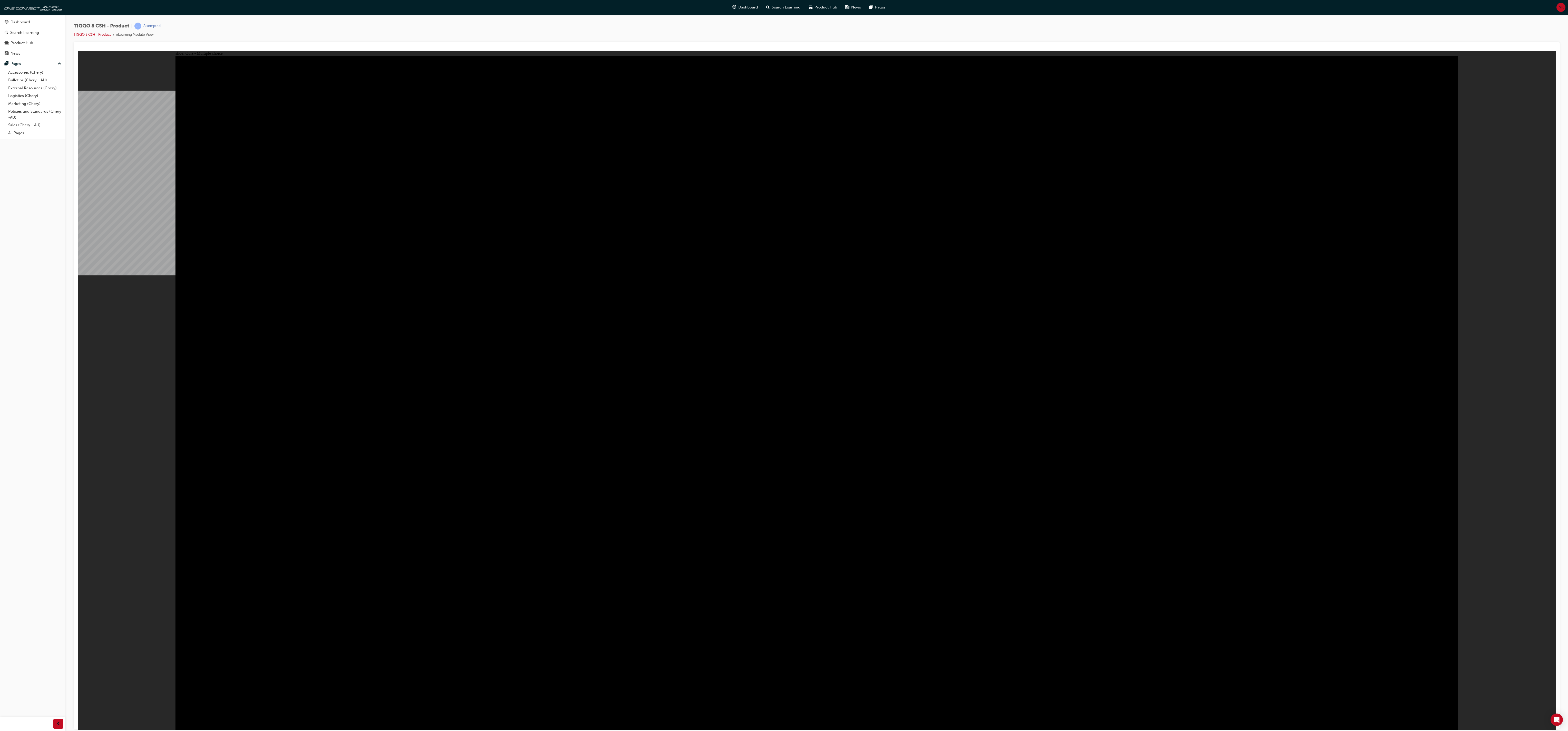 click 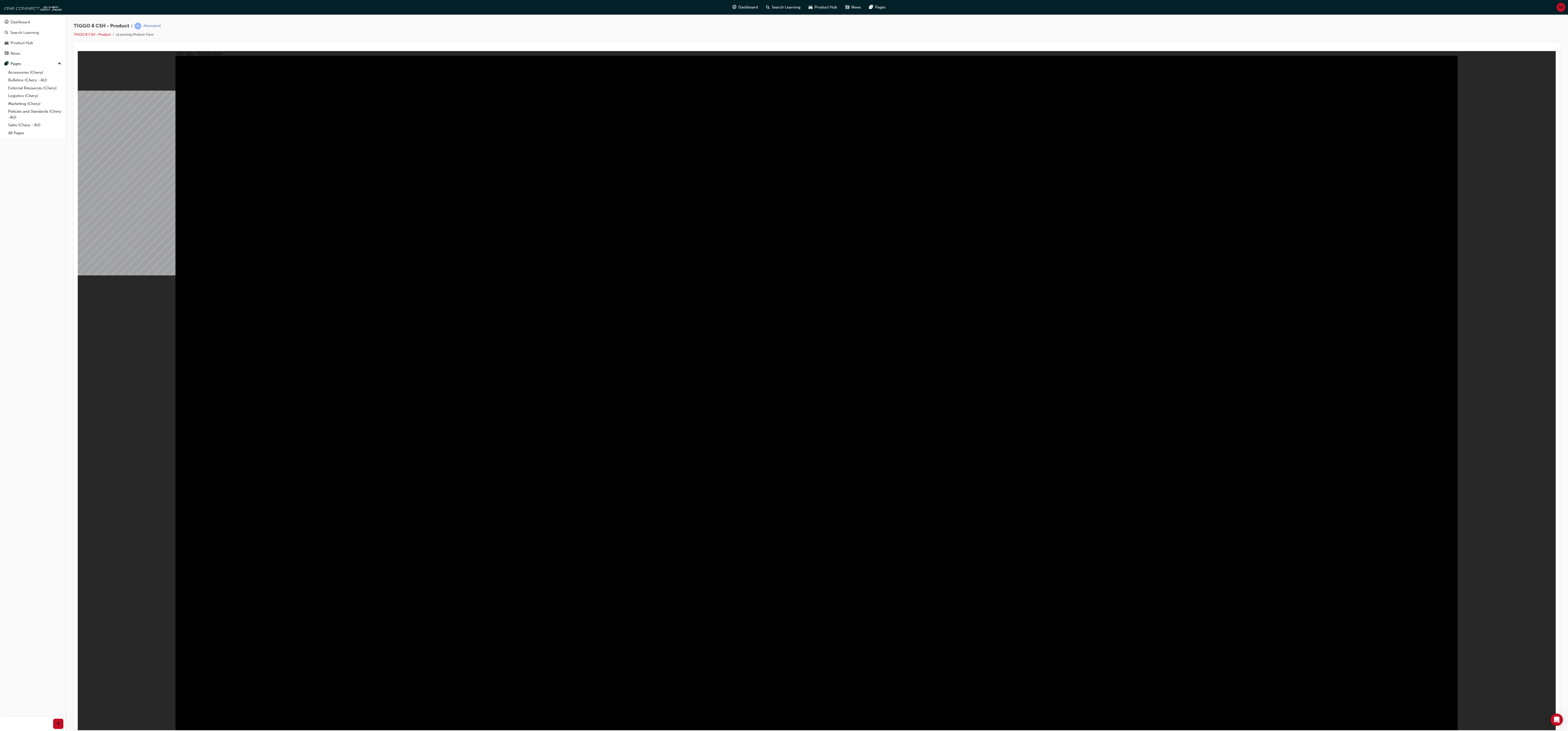click 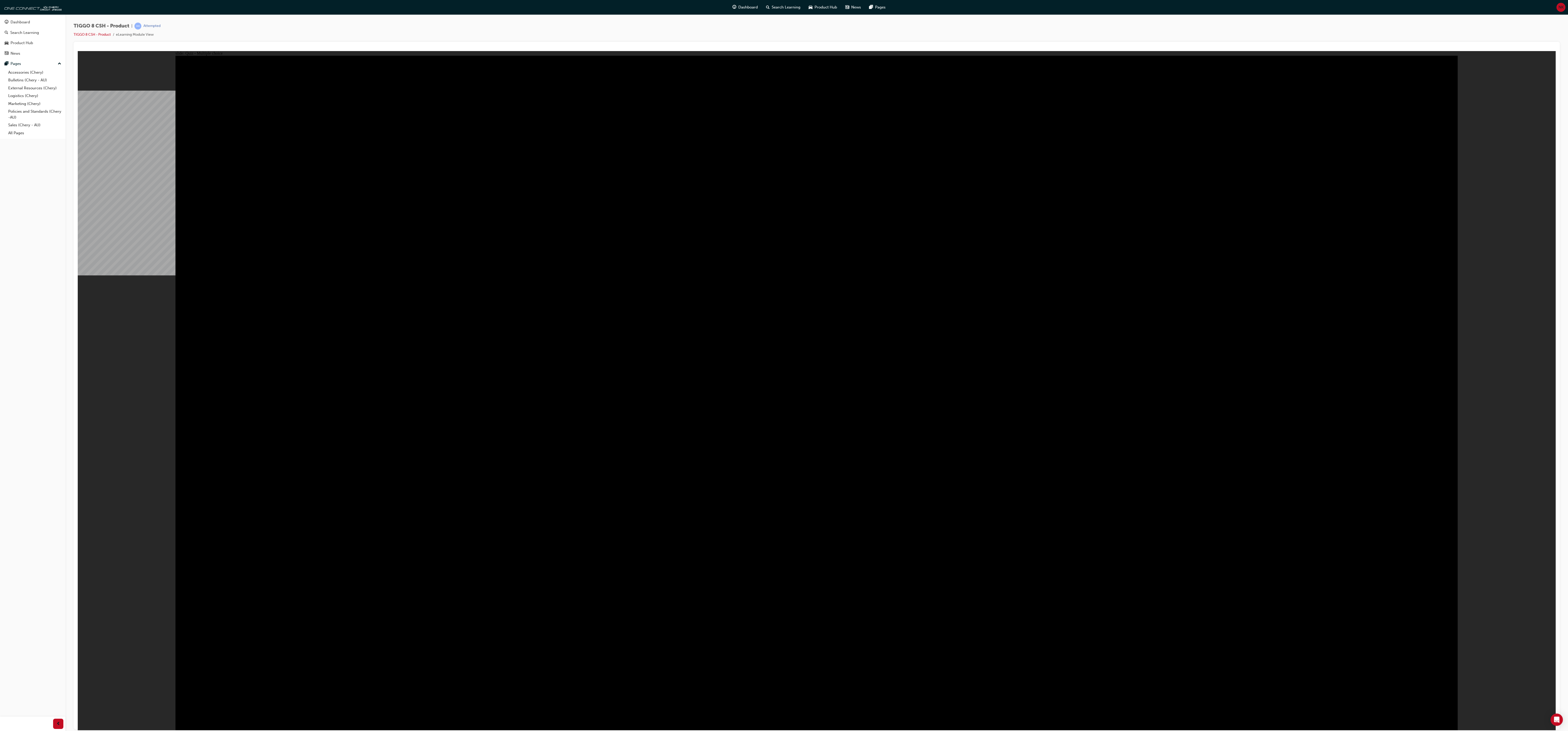 click 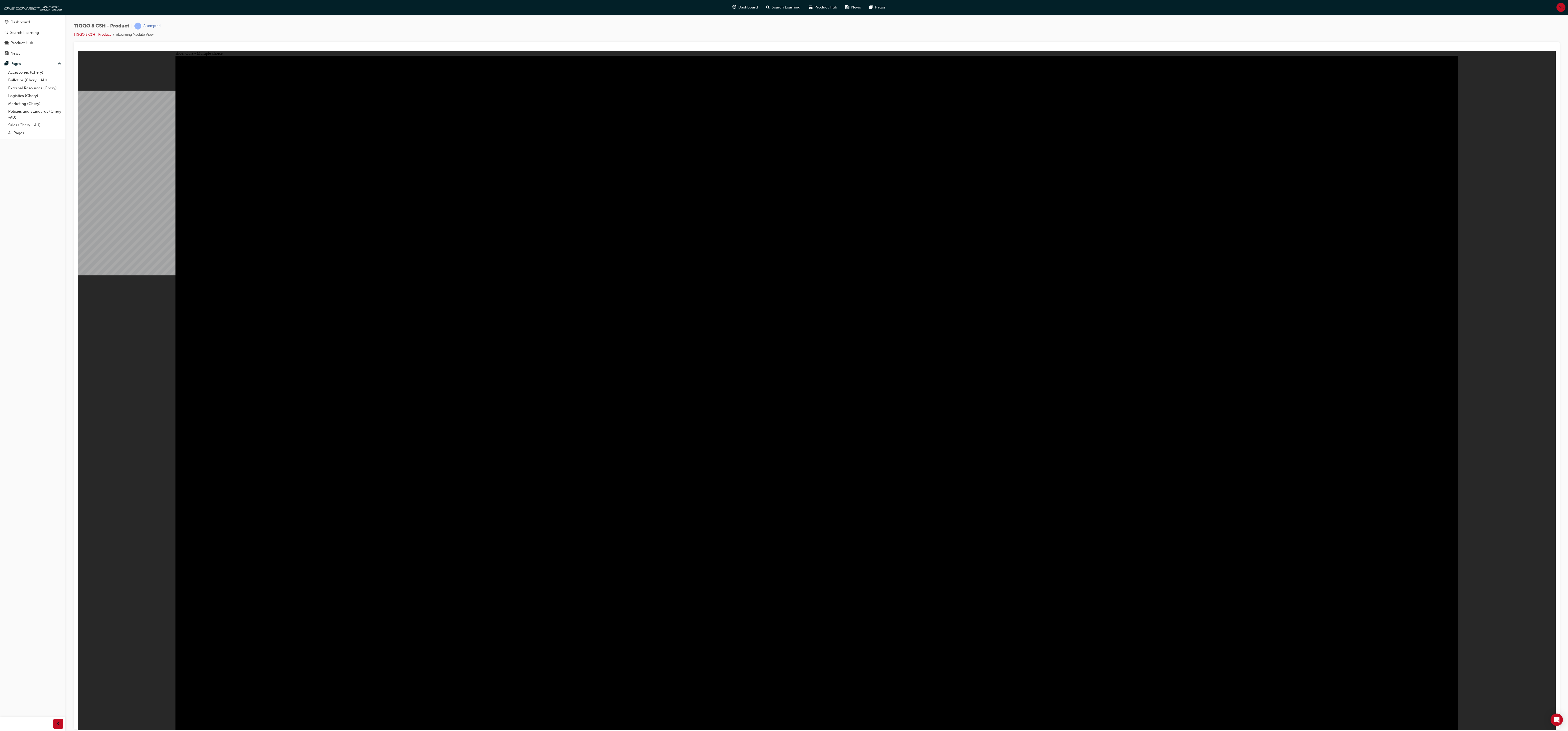 click 